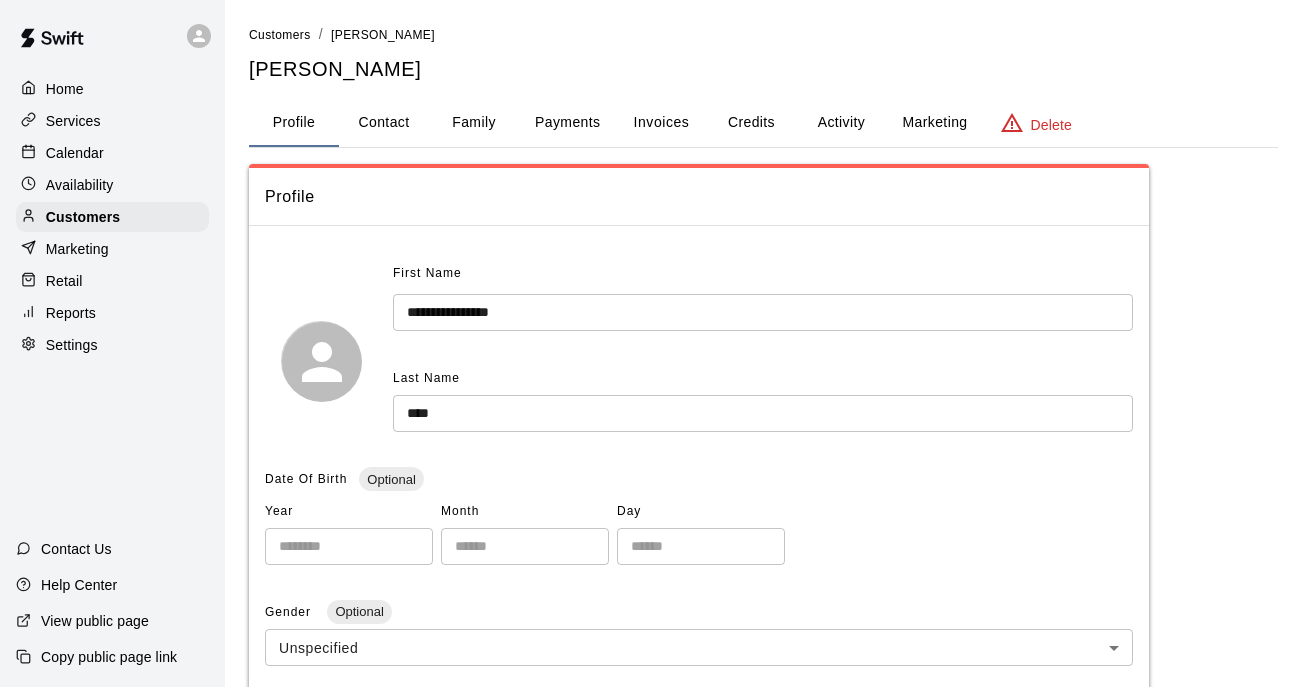 scroll, scrollTop: 0, scrollLeft: 0, axis: both 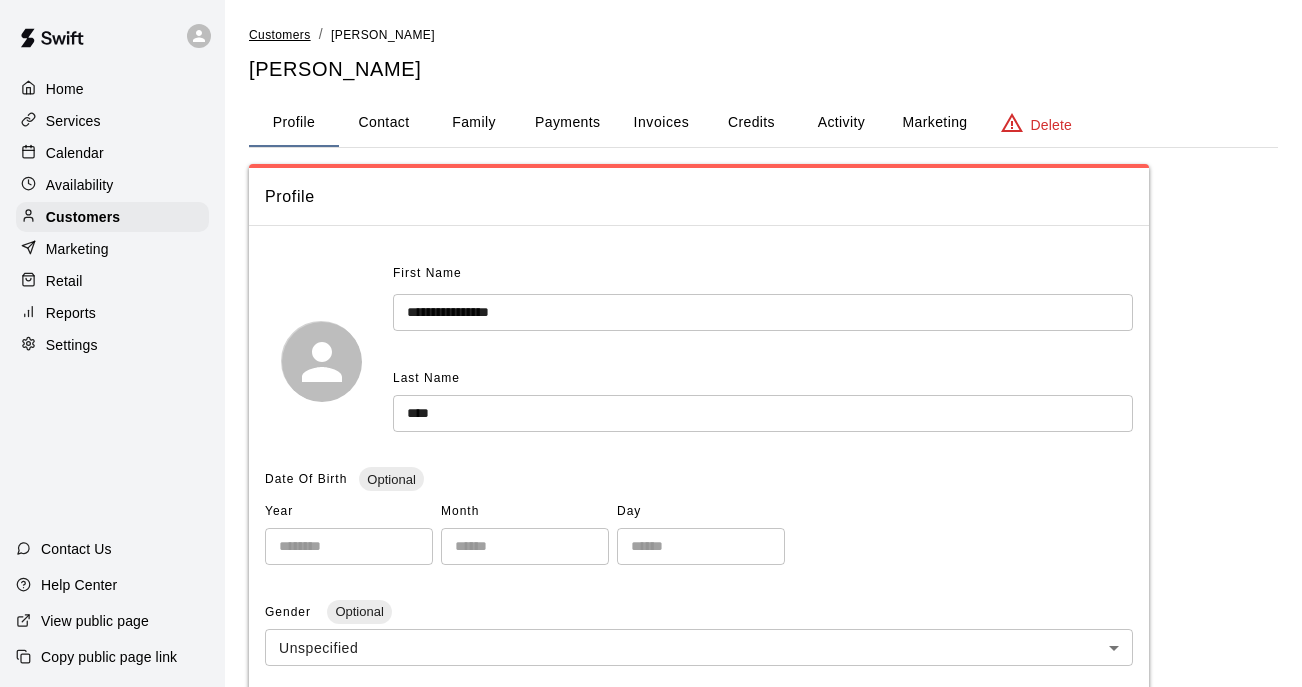 click on "Customers" at bounding box center [280, 35] 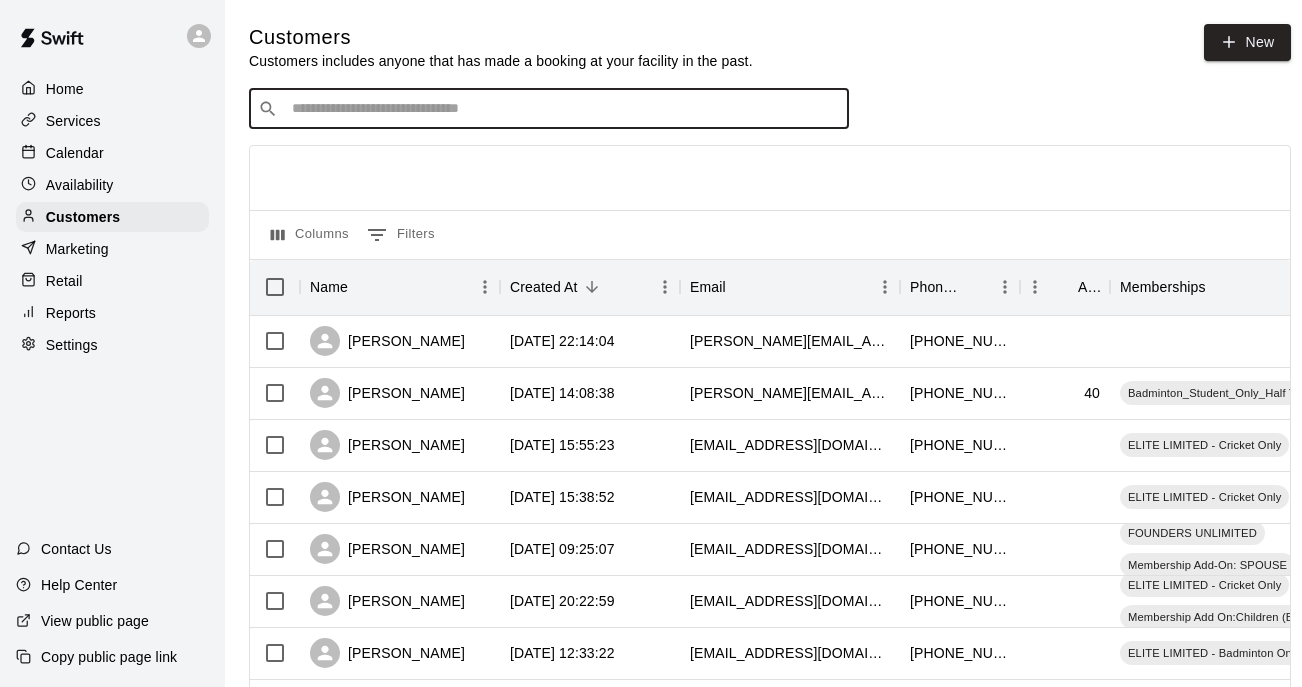 click at bounding box center [563, 109] 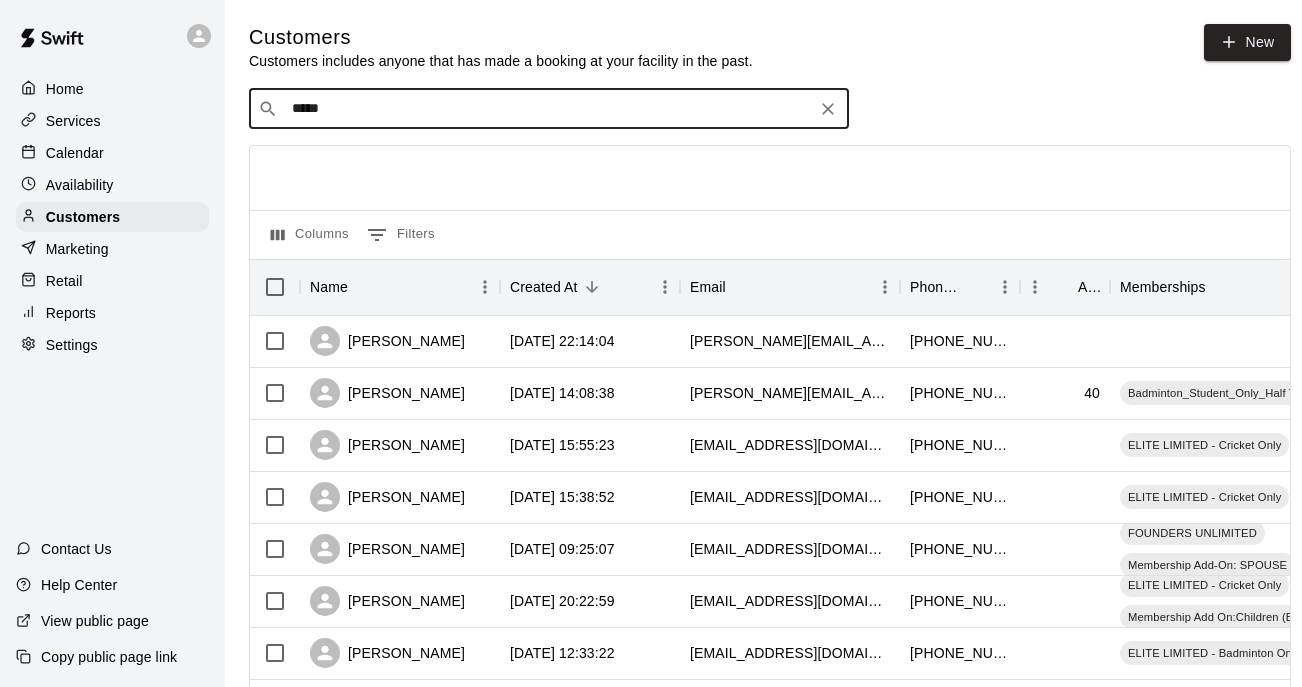 type on "******" 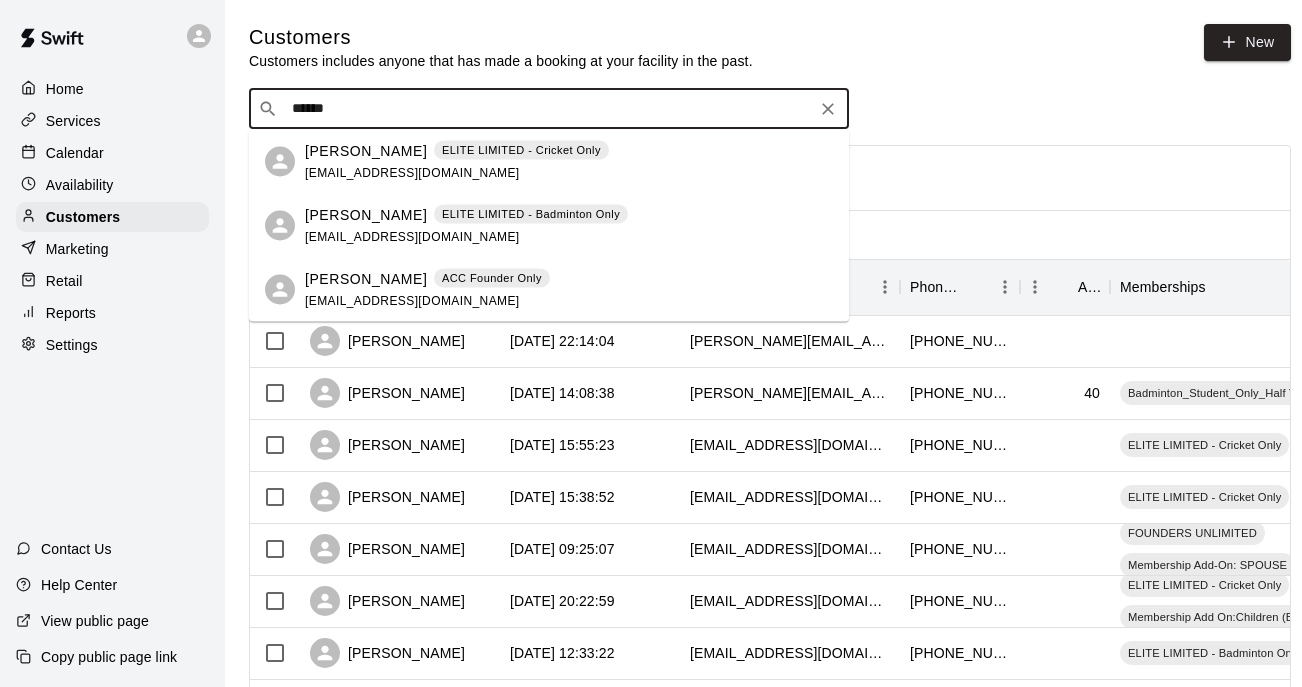 click on "SRI SAI NIKHIL KANTIPUDI" at bounding box center [366, 214] 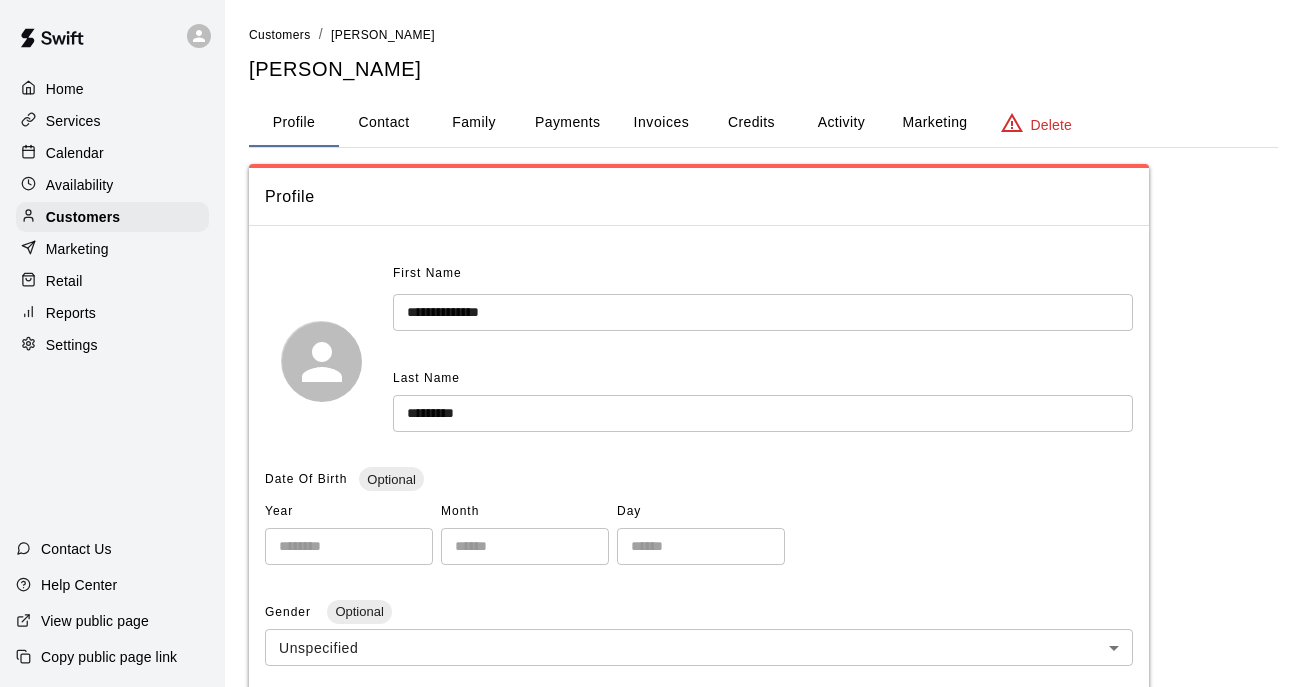 click on "Activity" at bounding box center (841, 123) 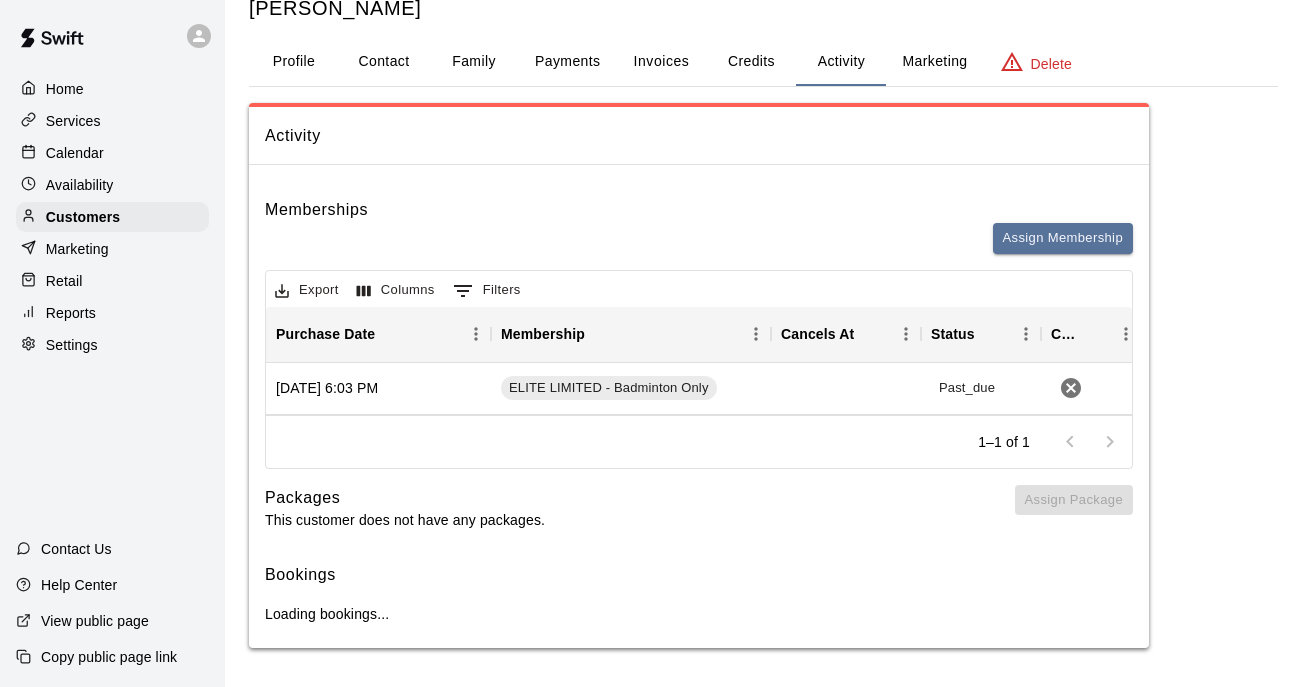 scroll, scrollTop: 62, scrollLeft: 0, axis: vertical 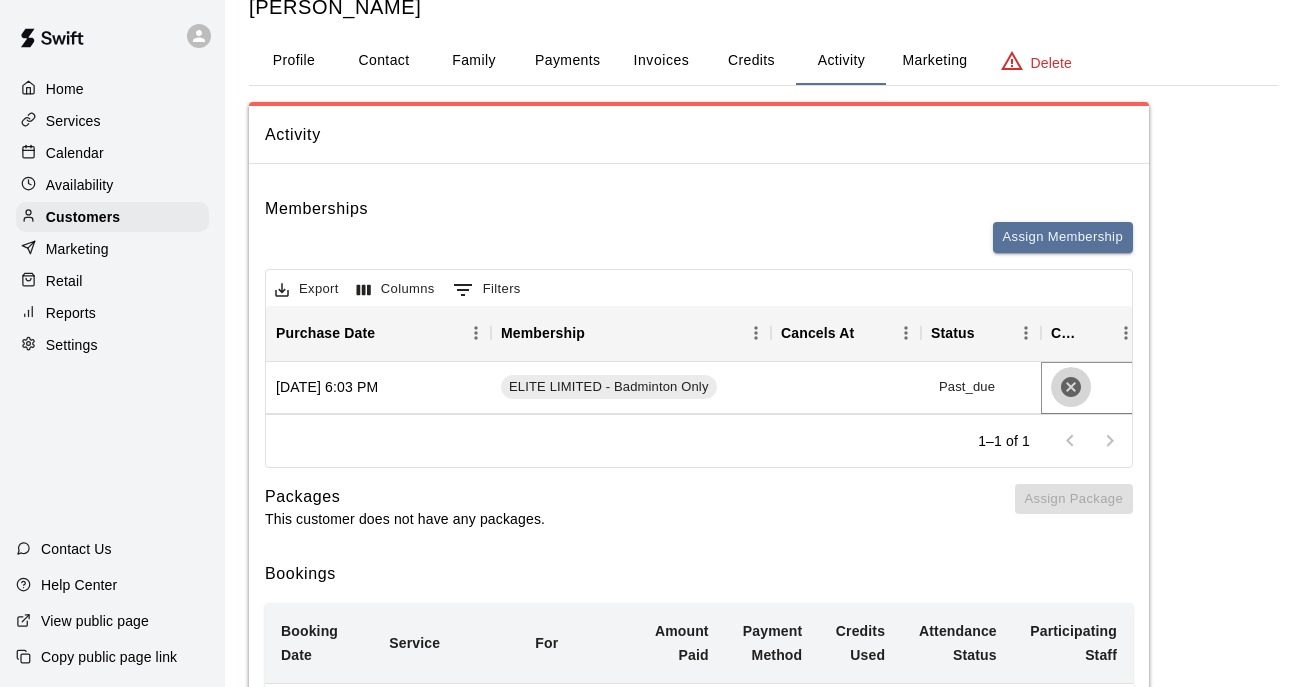 click 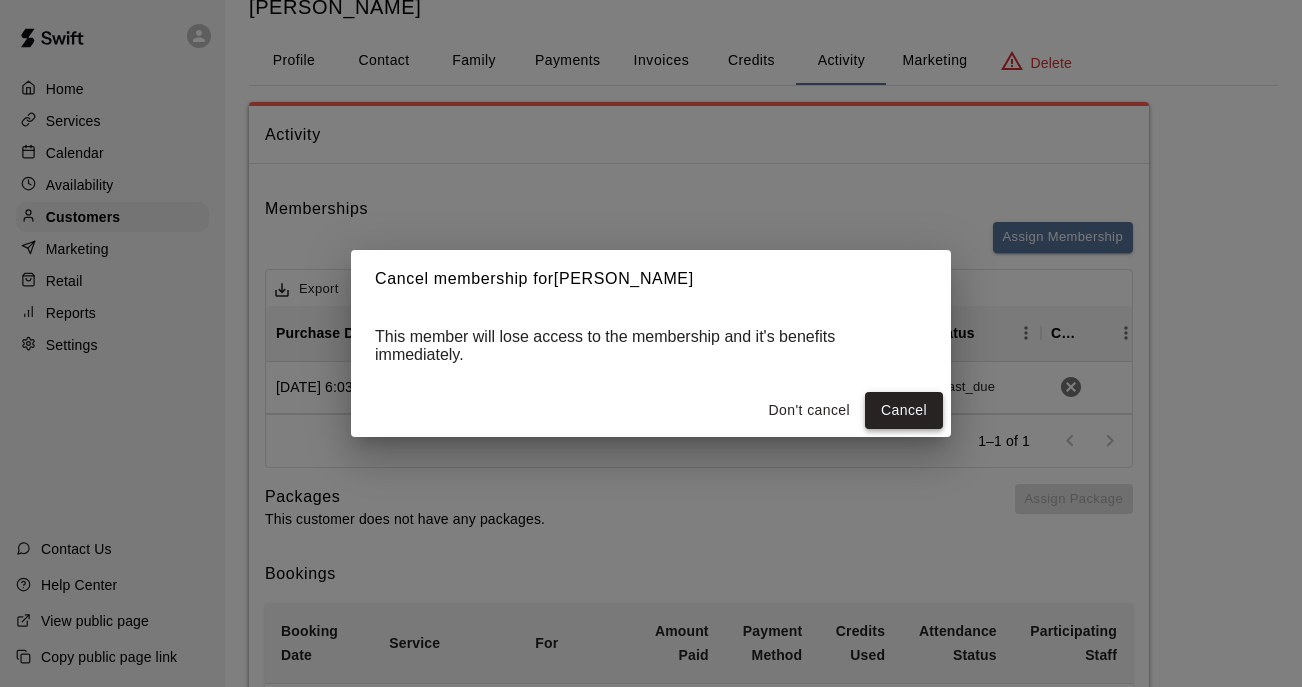 click on "Cancel" at bounding box center [904, 410] 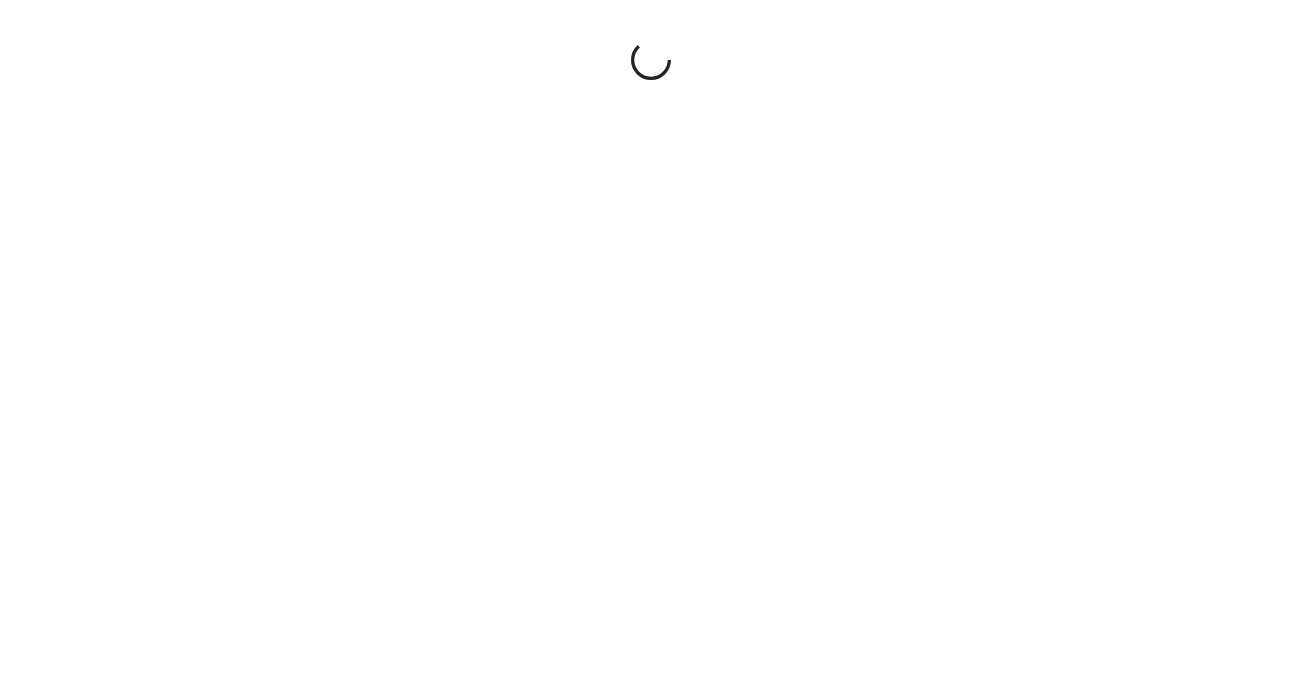 scroll, scrollTop: 0, scrollLeft: 0, axis: both 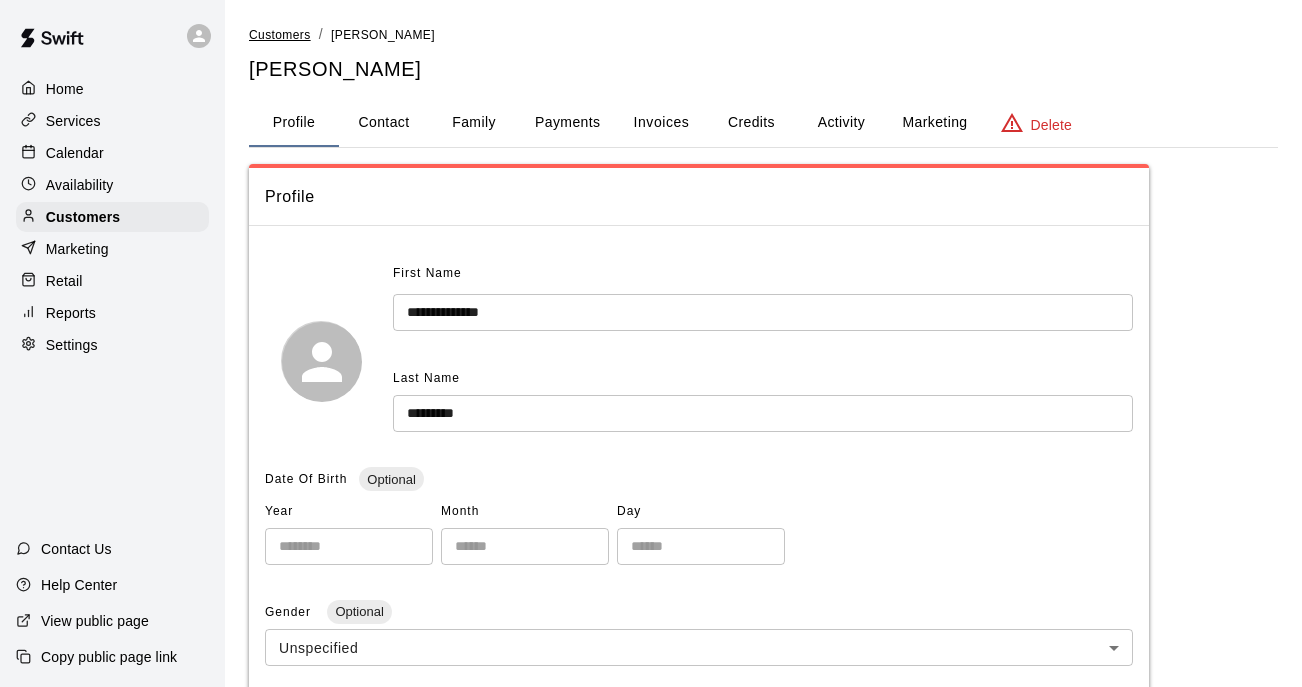 click on "Customers" at bounding box center (280, 35) 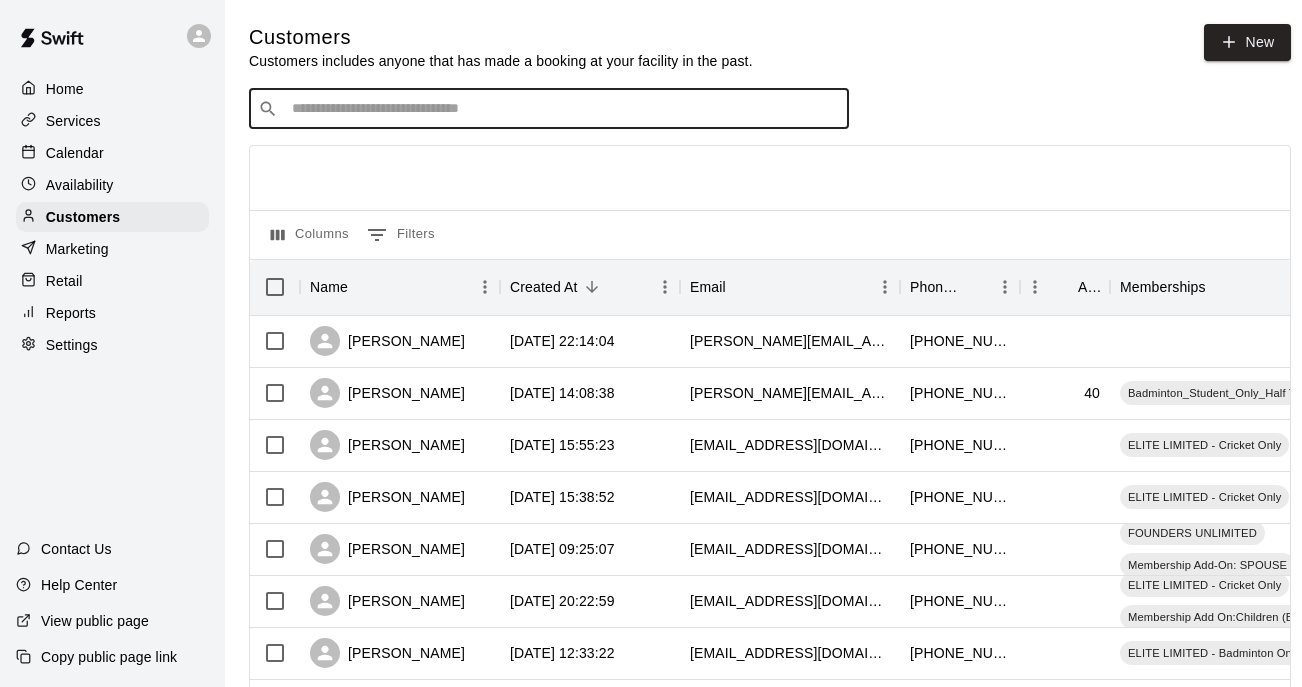 click at bounding box center (563, 109) 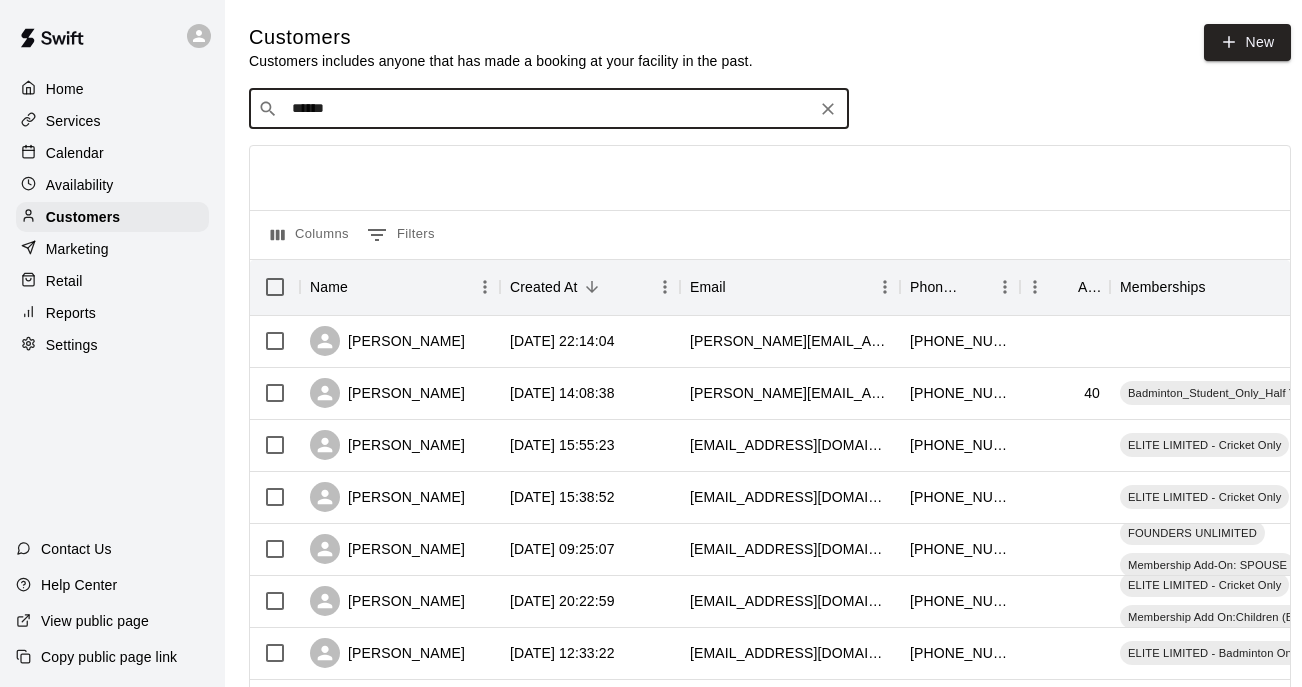 type on "*******" 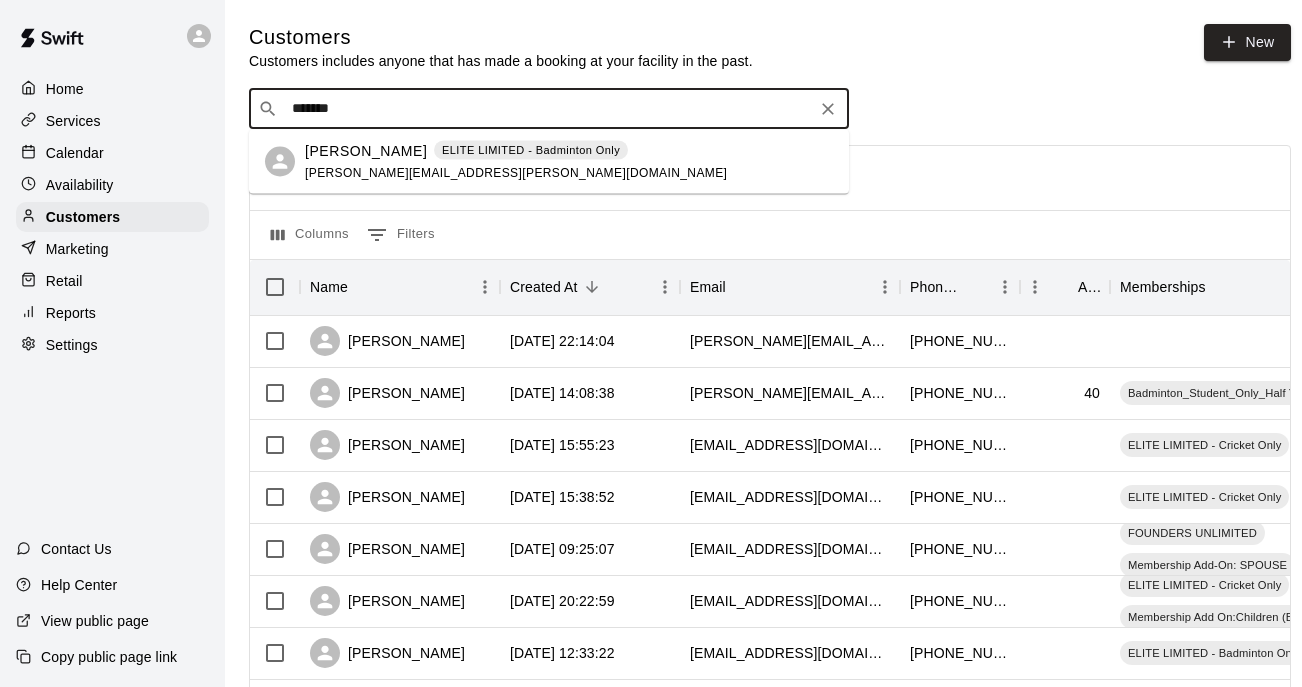 click on "Revanth Gadireddy" at bounding box center (366, 150) 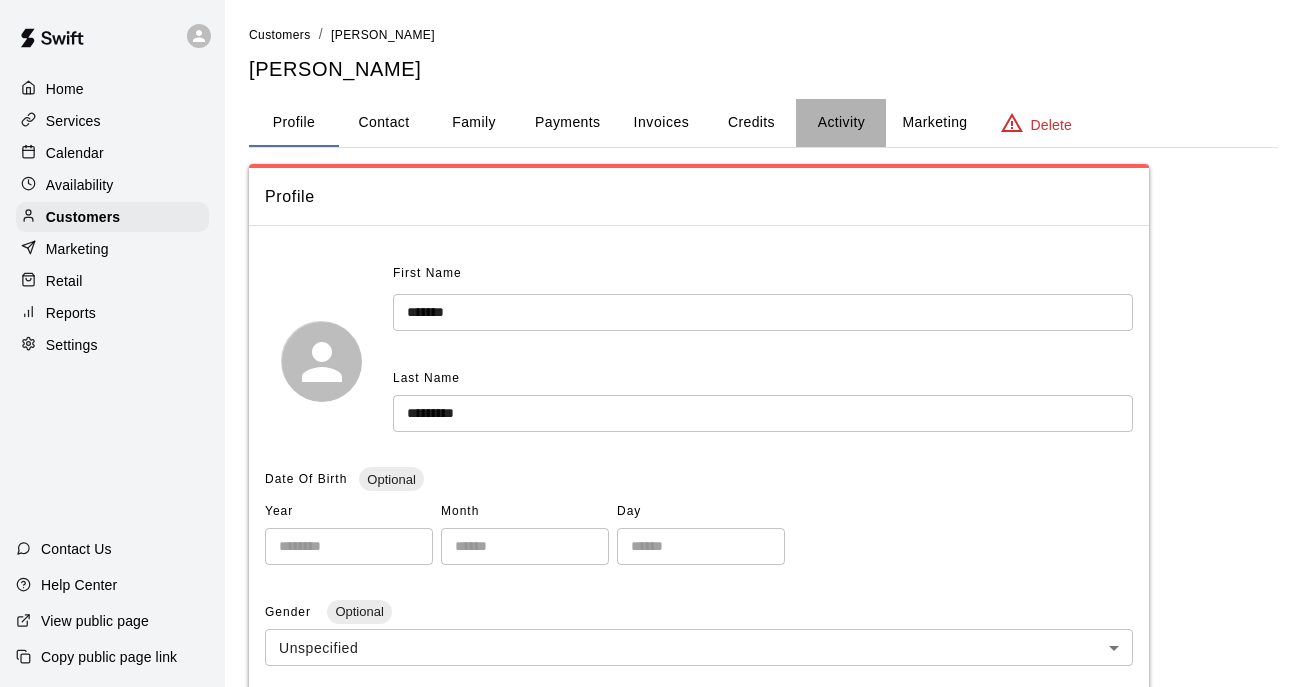 click on "Activity" at bounding box center [841, 123] 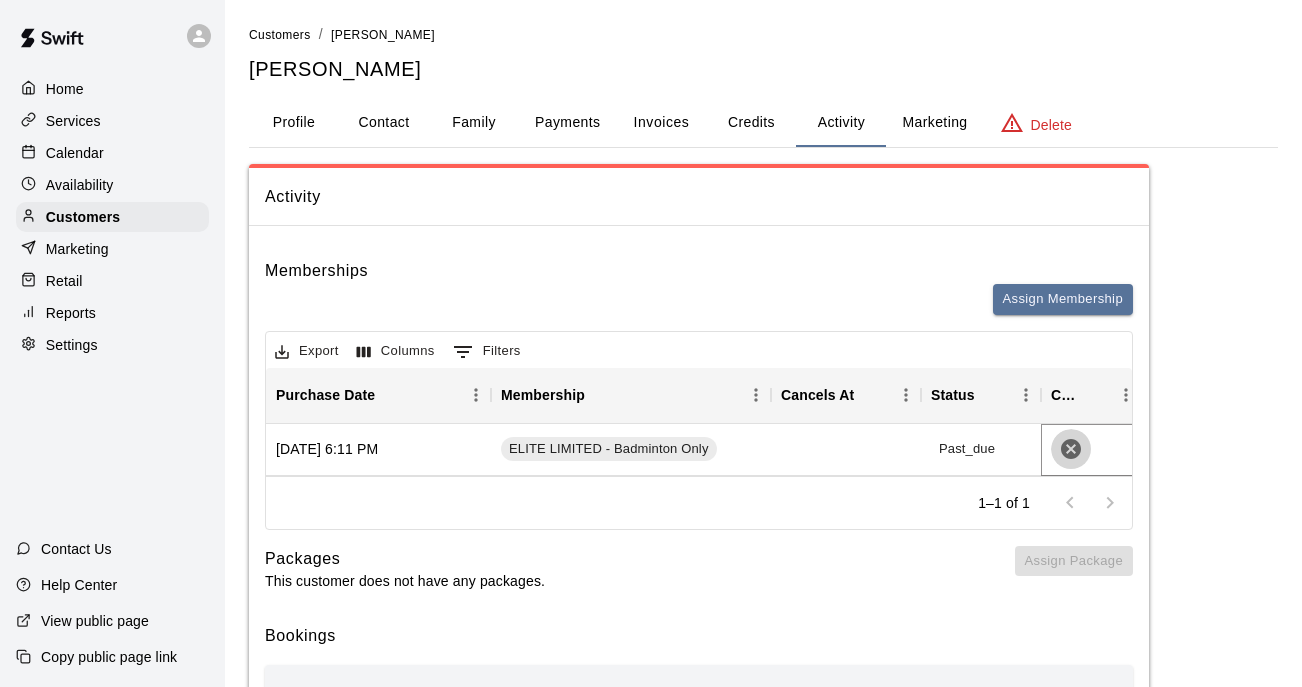 click 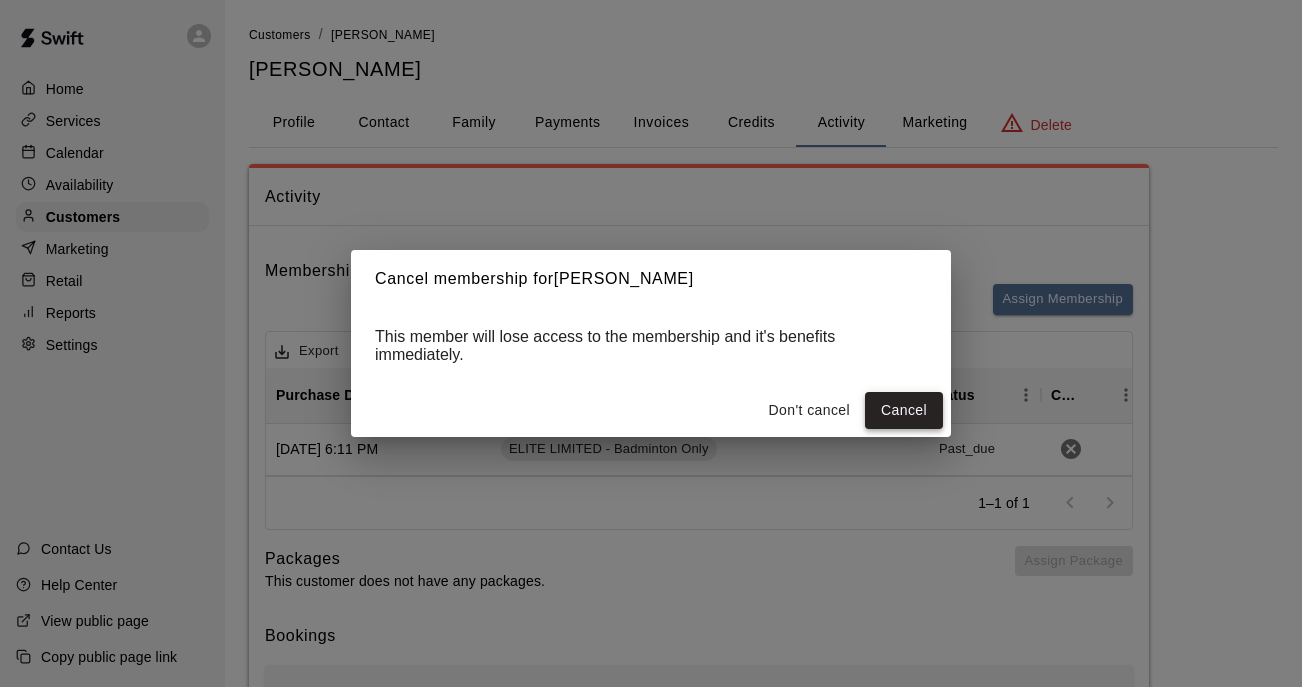 click on "Cancel" at bounding box center (904, 410) 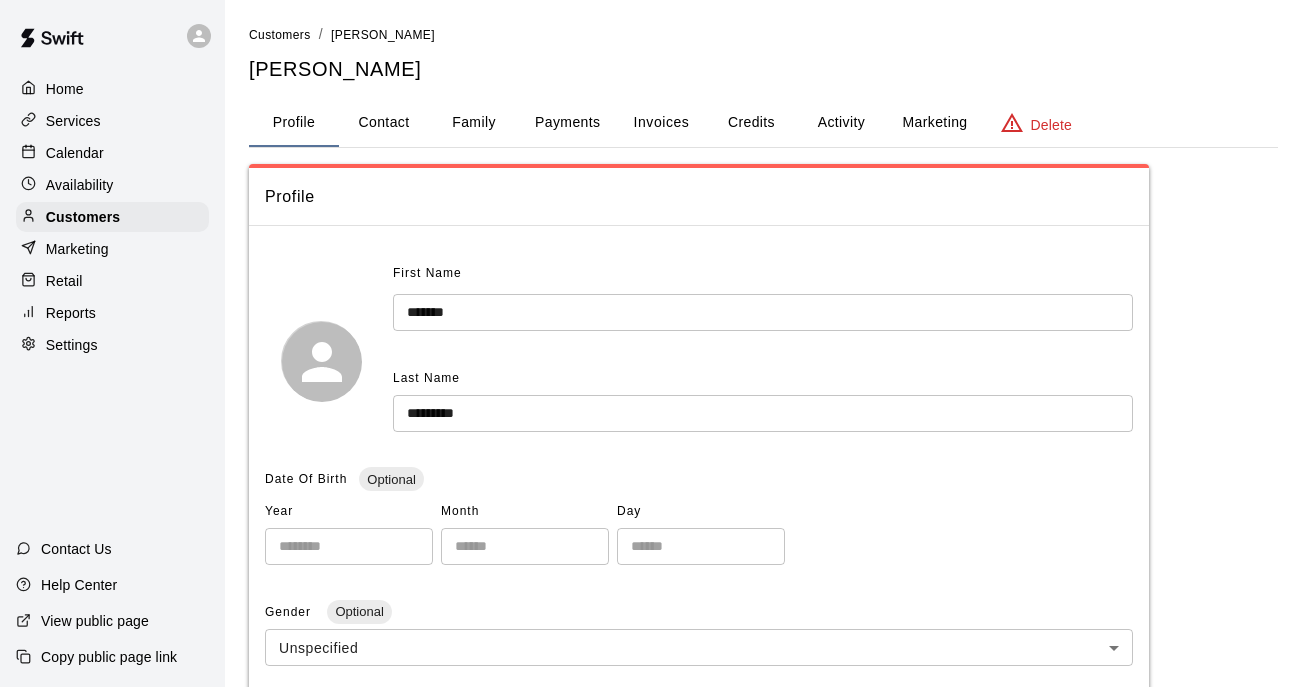 scroll, scrollTop: 0, scrollLeft: 0, axis: both 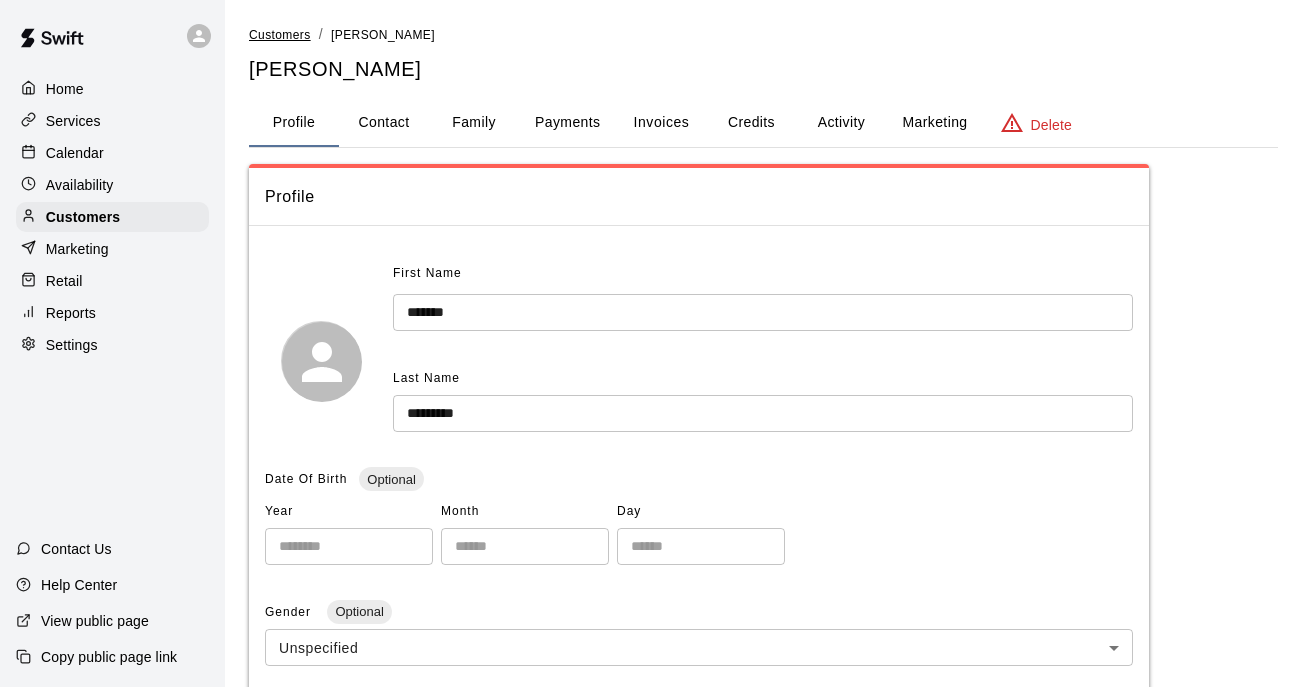 click on "Customers" at bounding box center (280, 35) 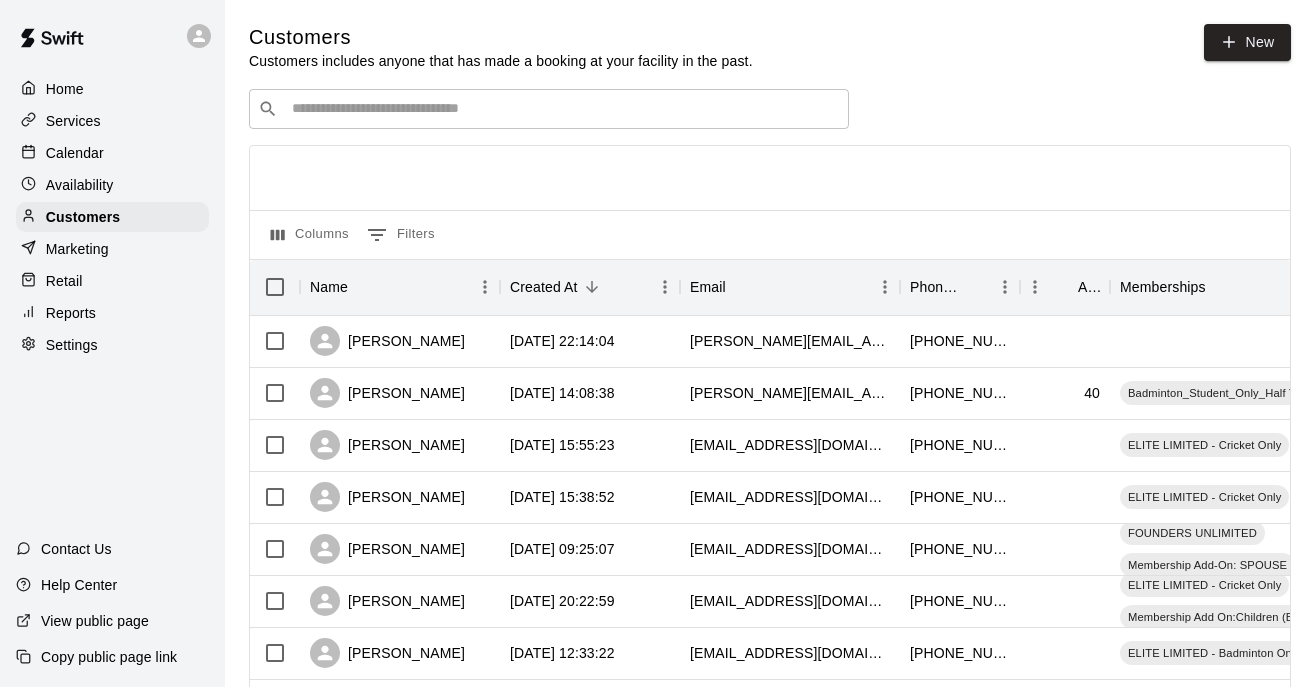 click at bounding box center (563, 109) 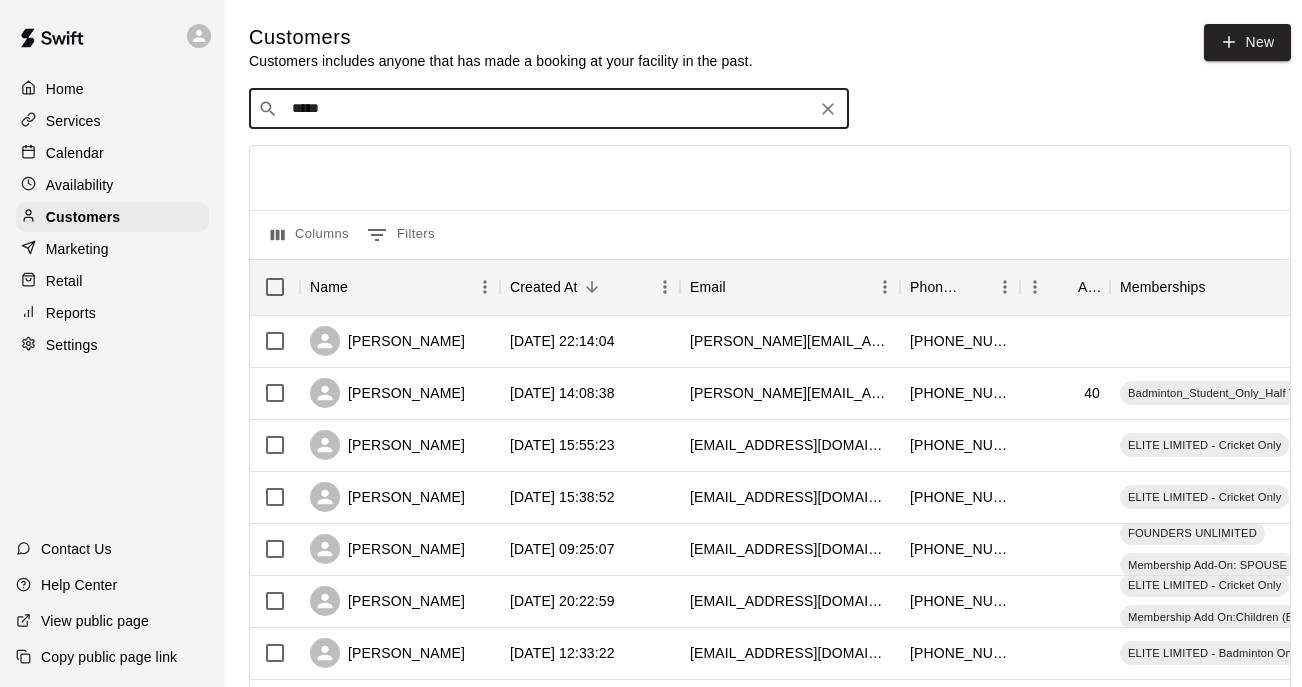 type on "******" 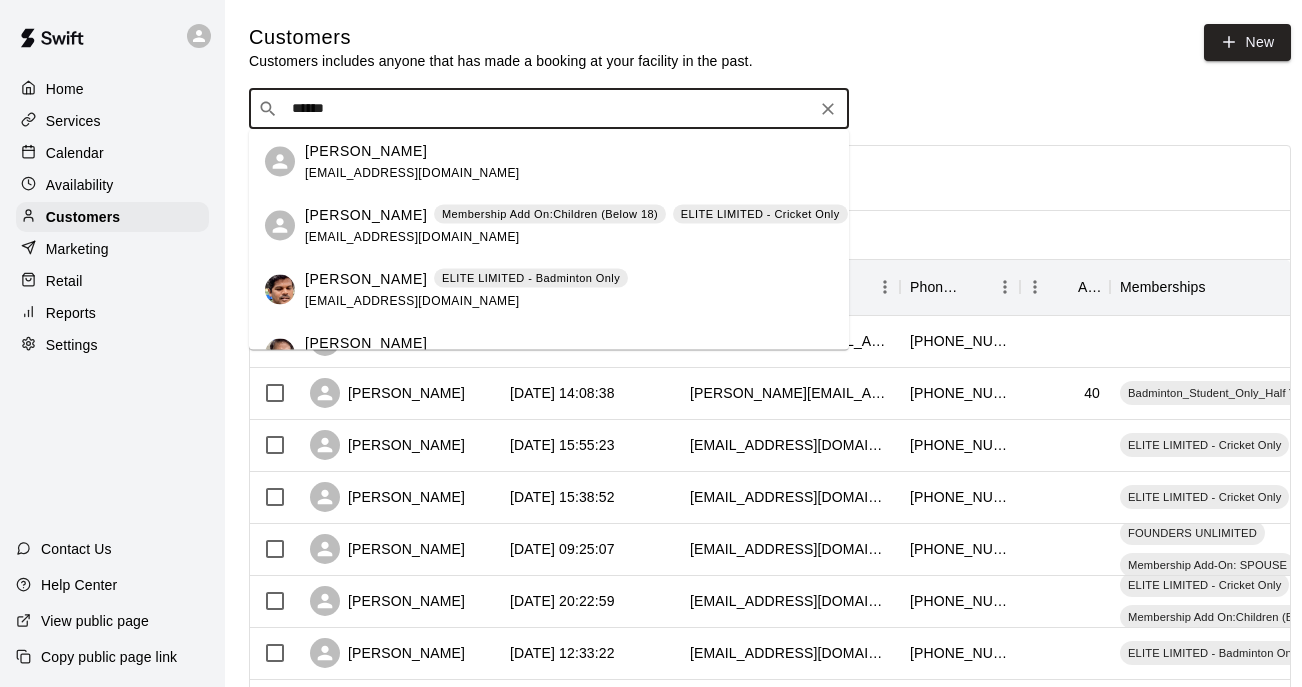 click on "Prasad Bhima" at bounding box center (366, 214) 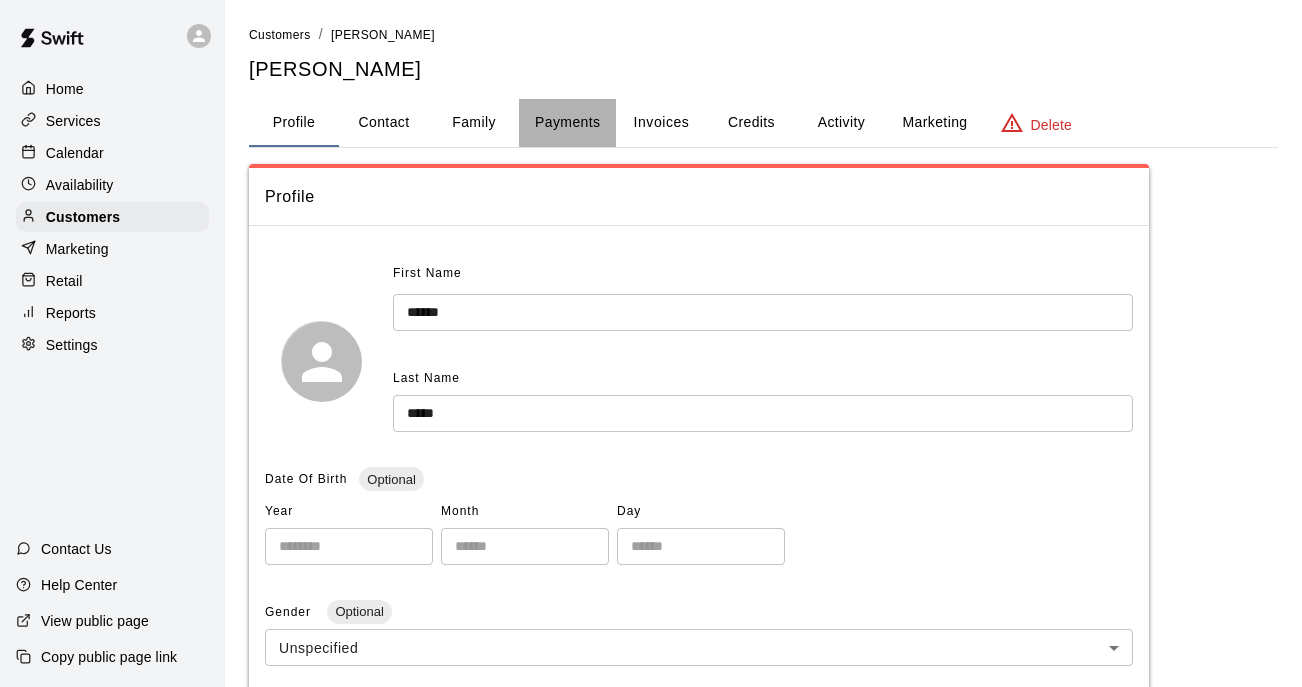 click on "Payments" at bounding box center (567, 123) 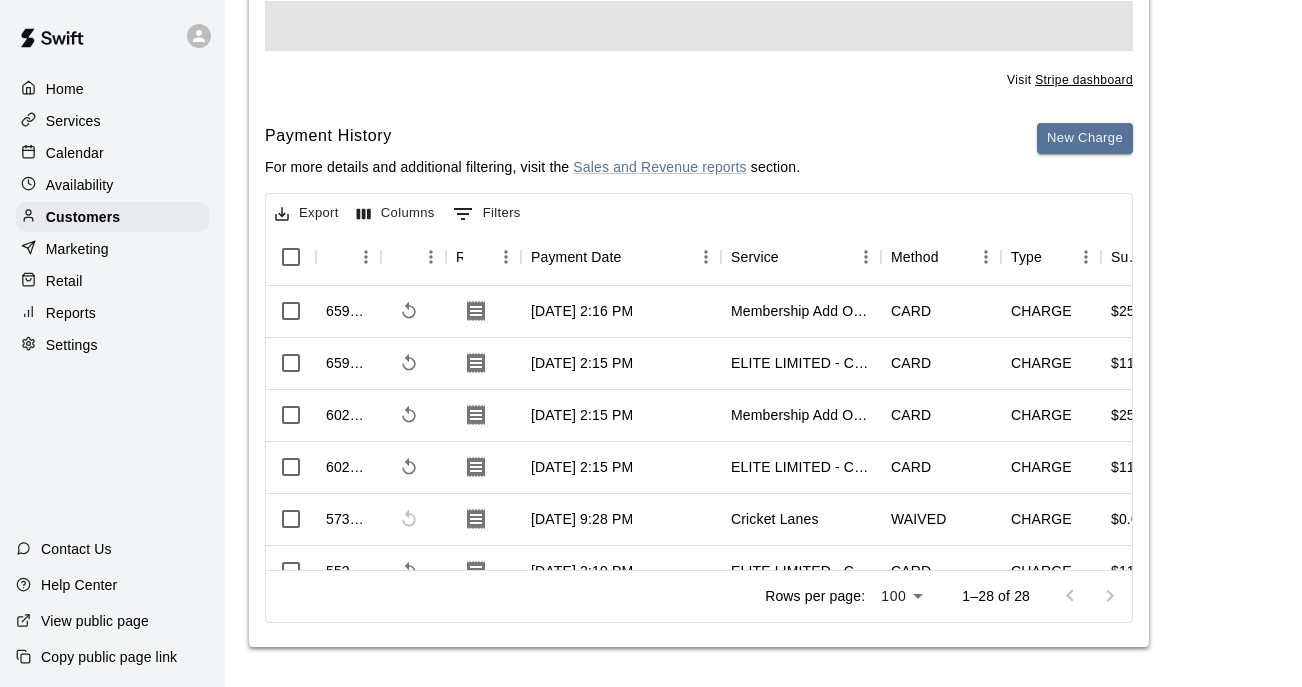 scroll, scrollTop: 323, scrollLeft: 0, axis: vertical 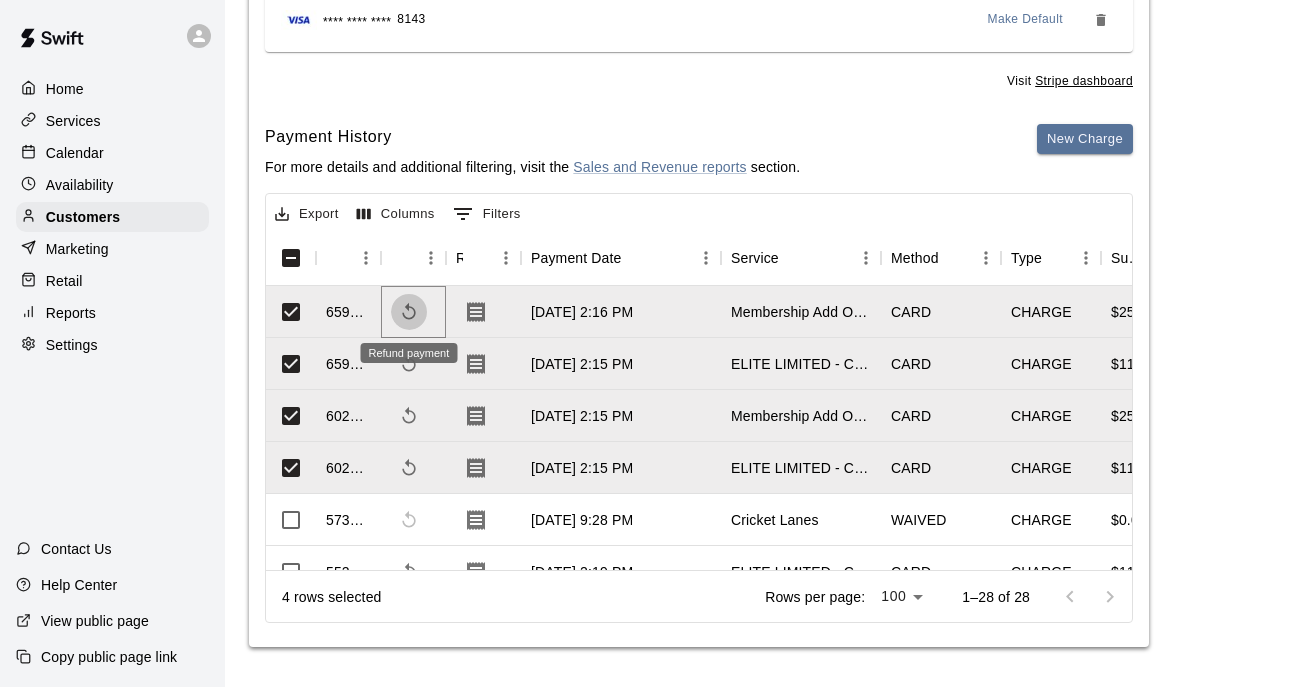 click 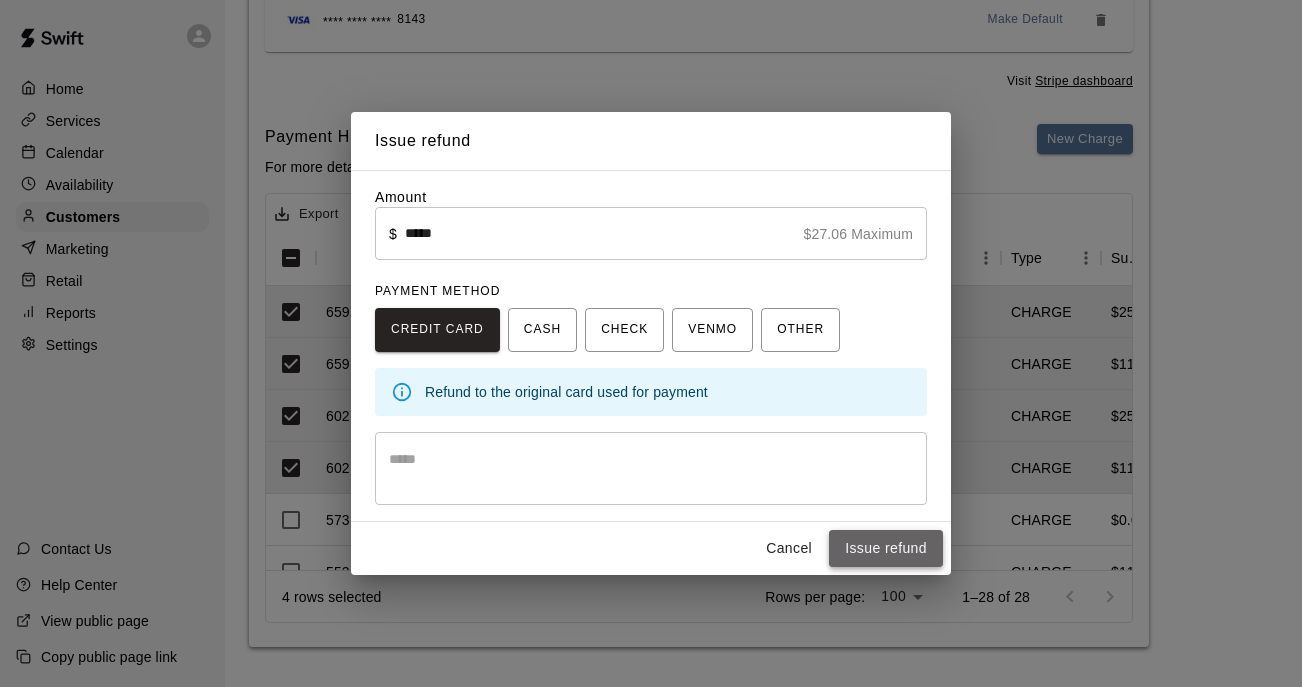 click on "Issue refund" at bounding box center [886, 548] 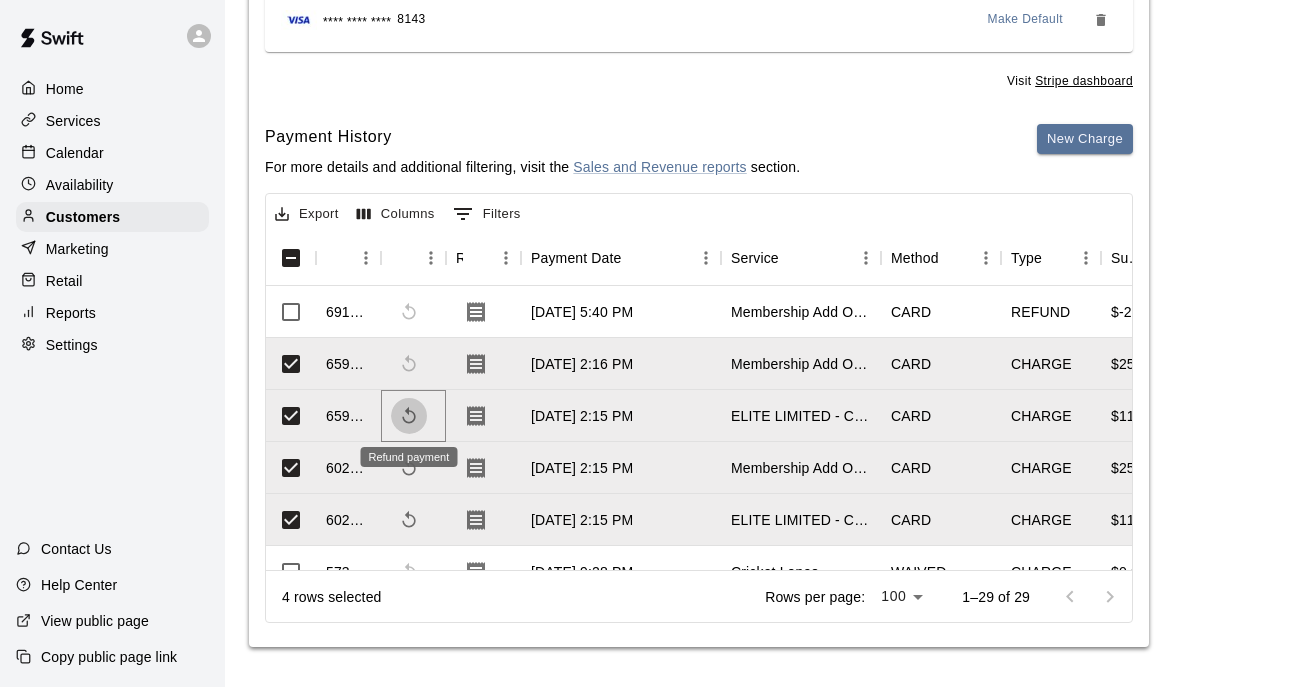 click 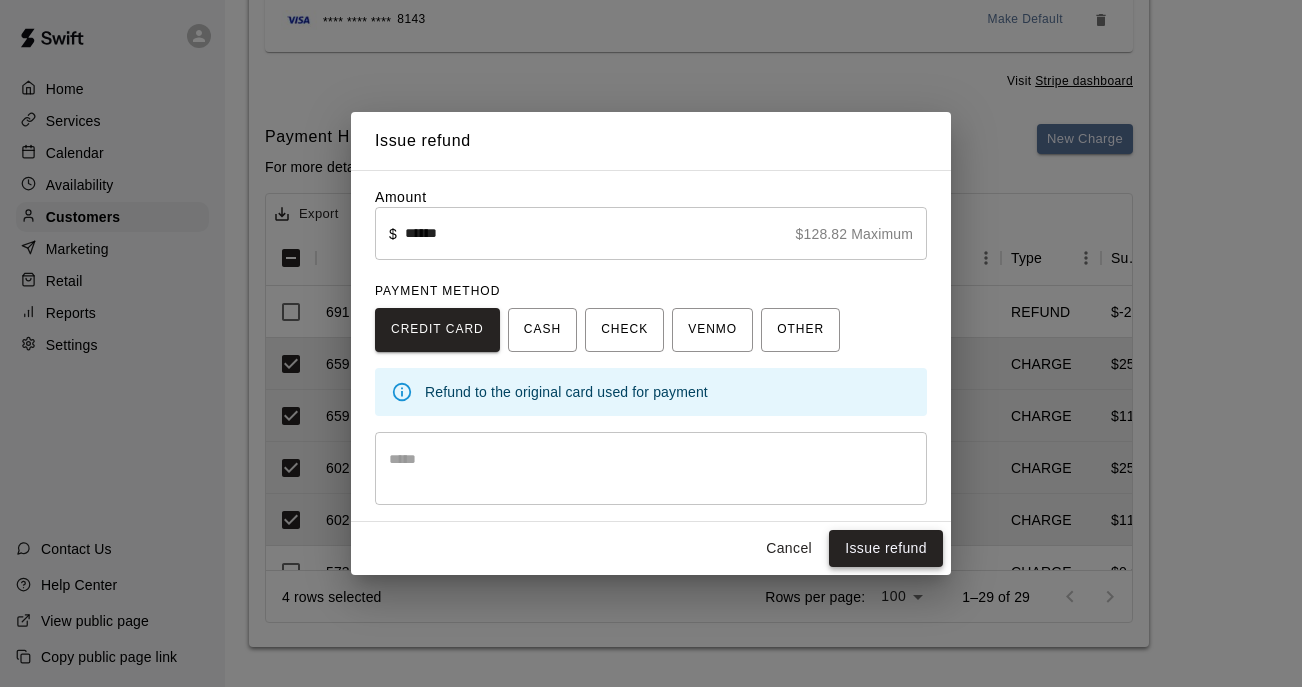 click on "Issue refund" at bounding box center [886, 548] 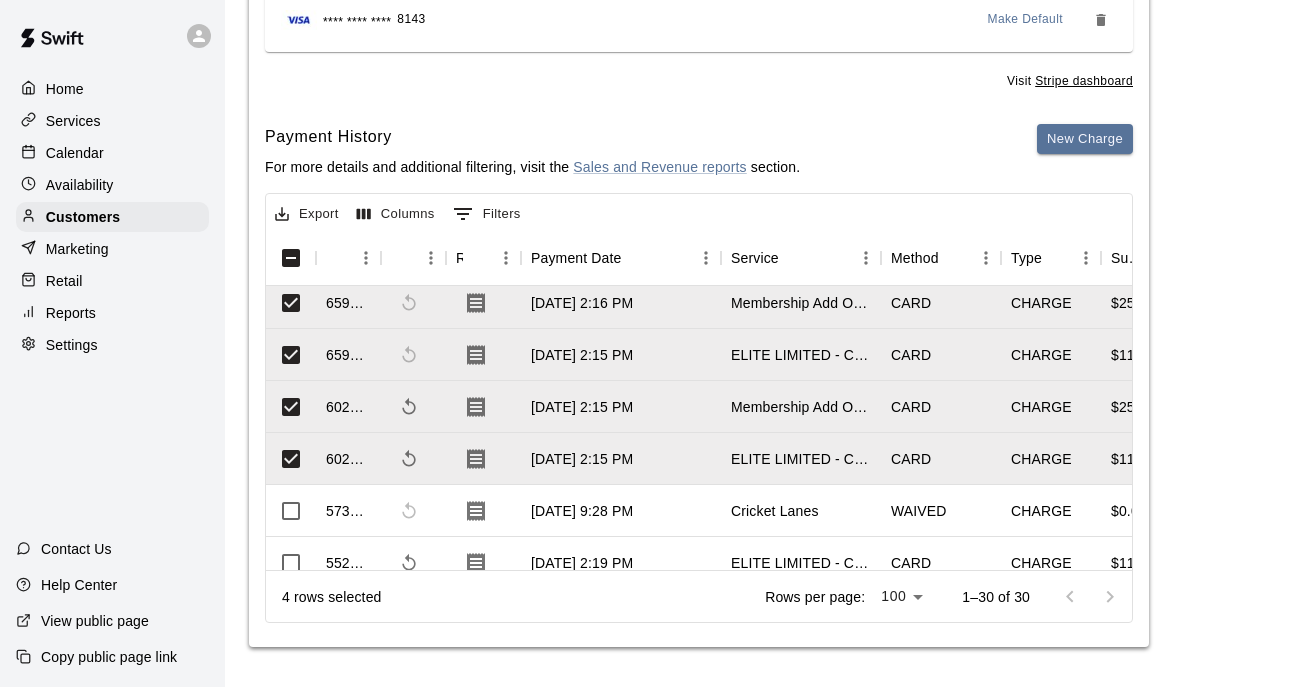 scroll, scrollTop: 114, scrollLeft: 0, axis: vertical 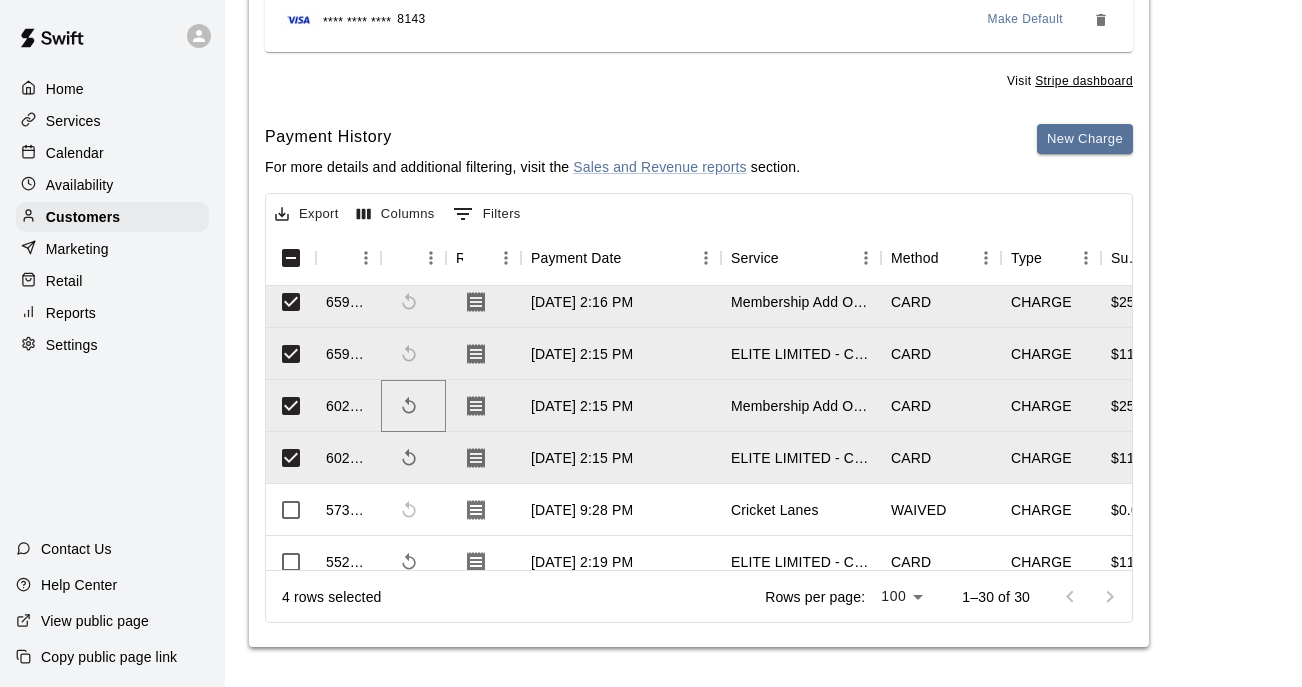 click 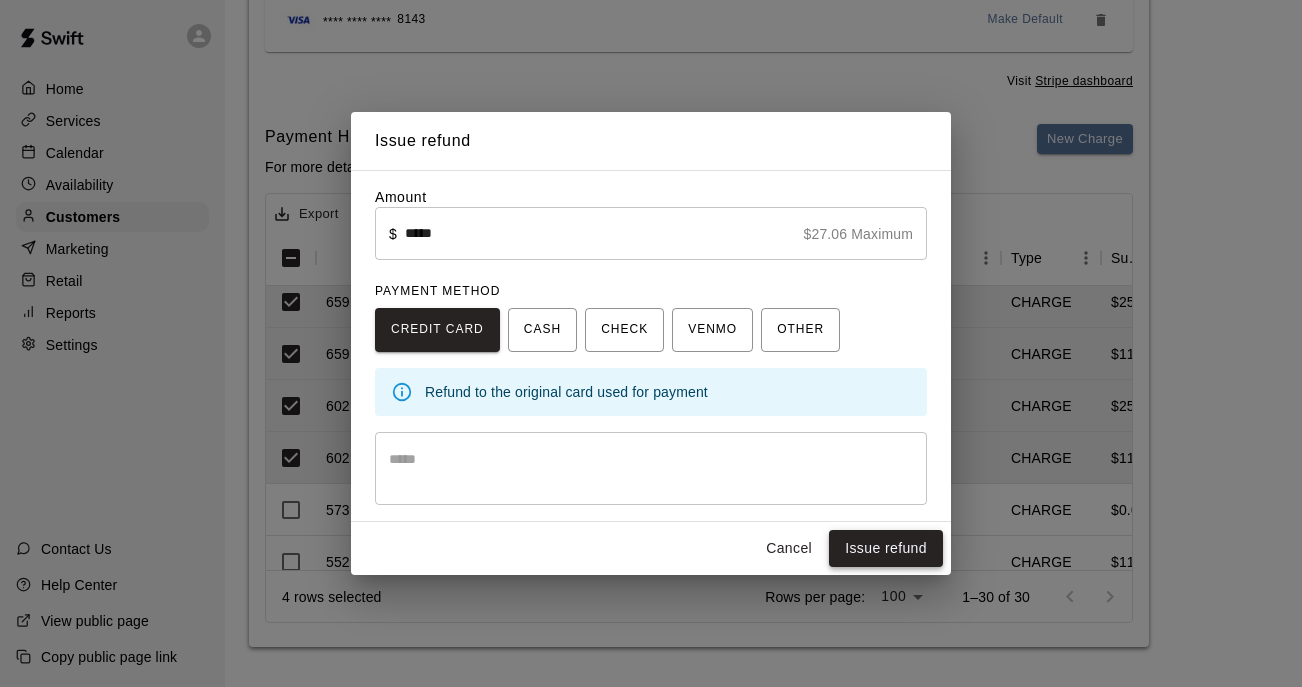 click on "Issue refund" at bounding box center [886, 548] 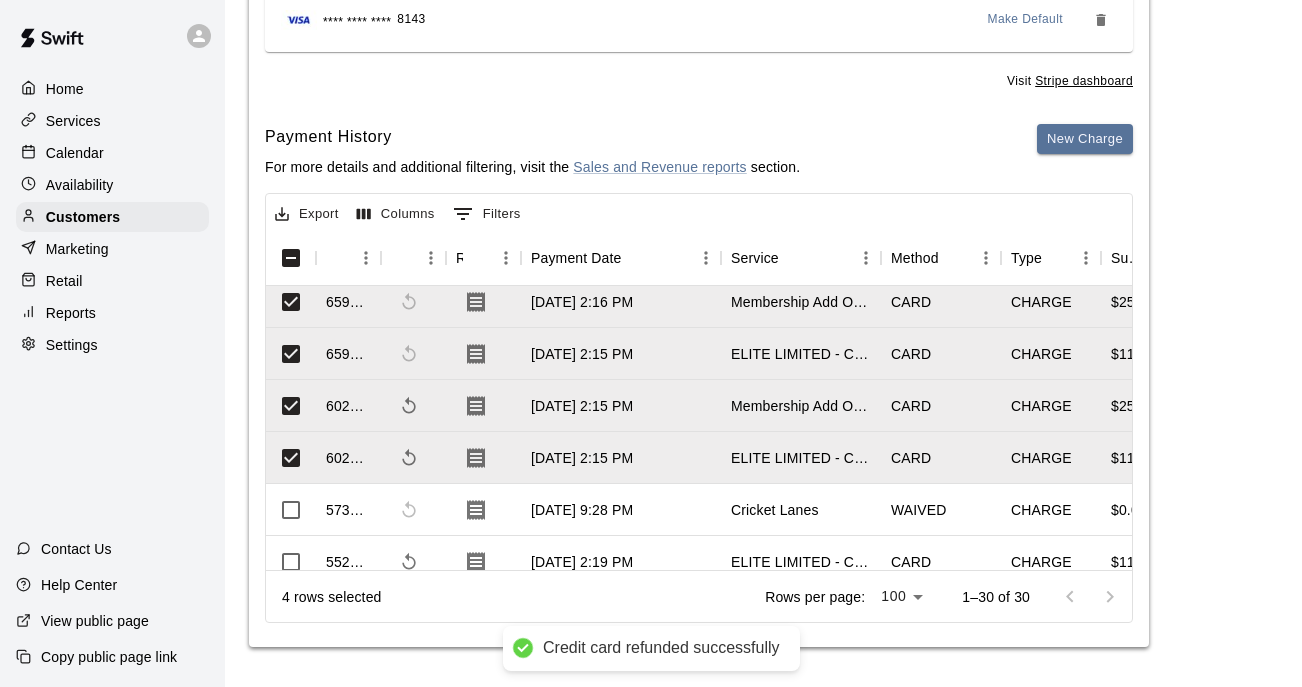 scroll, scrollTop: 166, scrollLeft: 0, axis: vertical 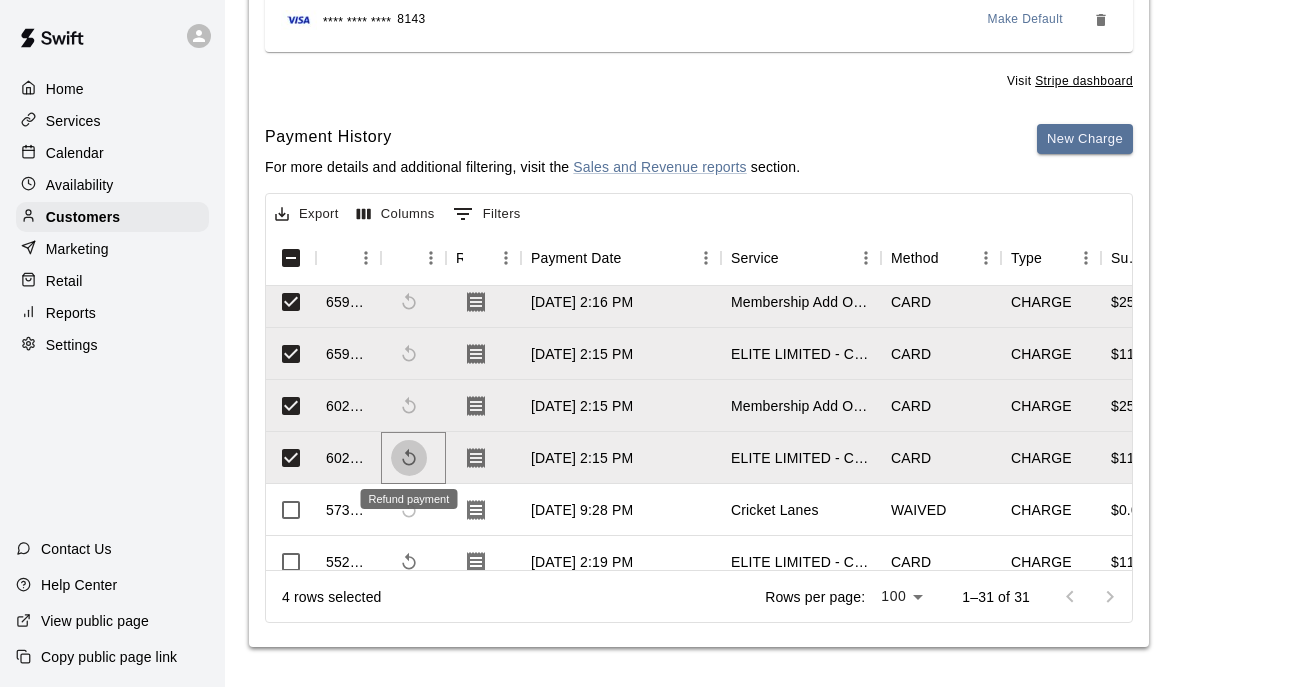 click 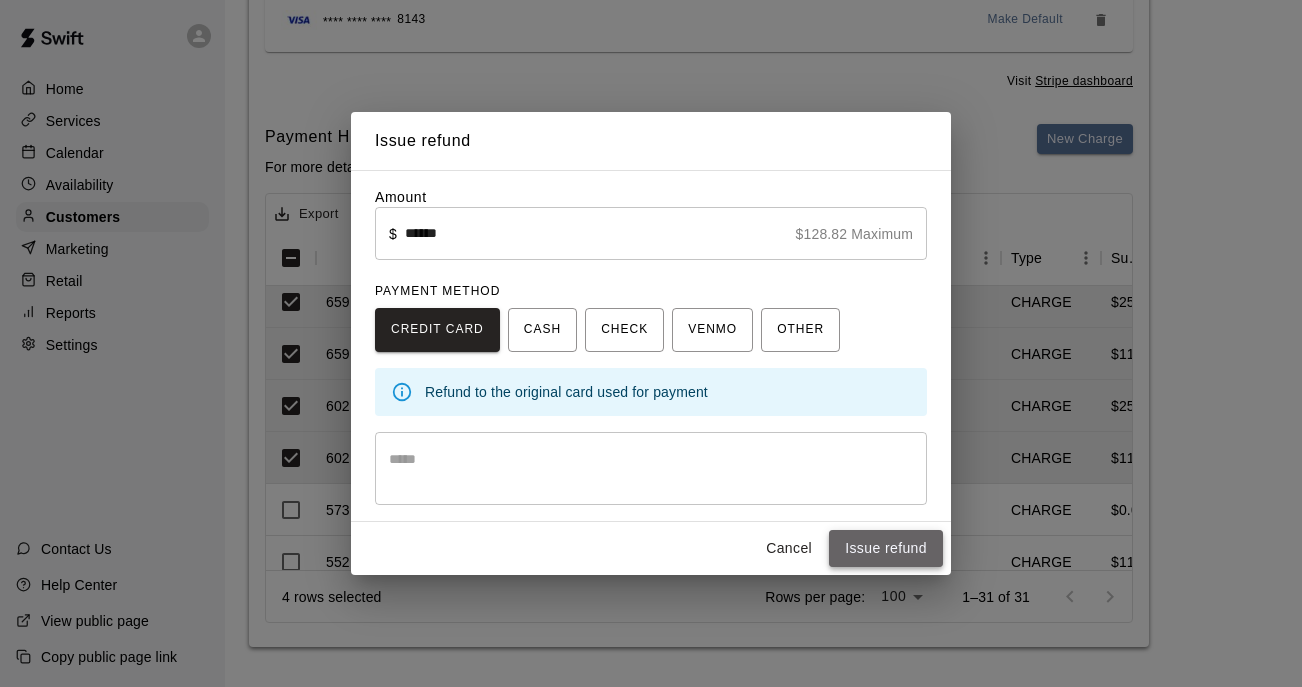 click on "Issue refund" at bounding box center (886, 548) 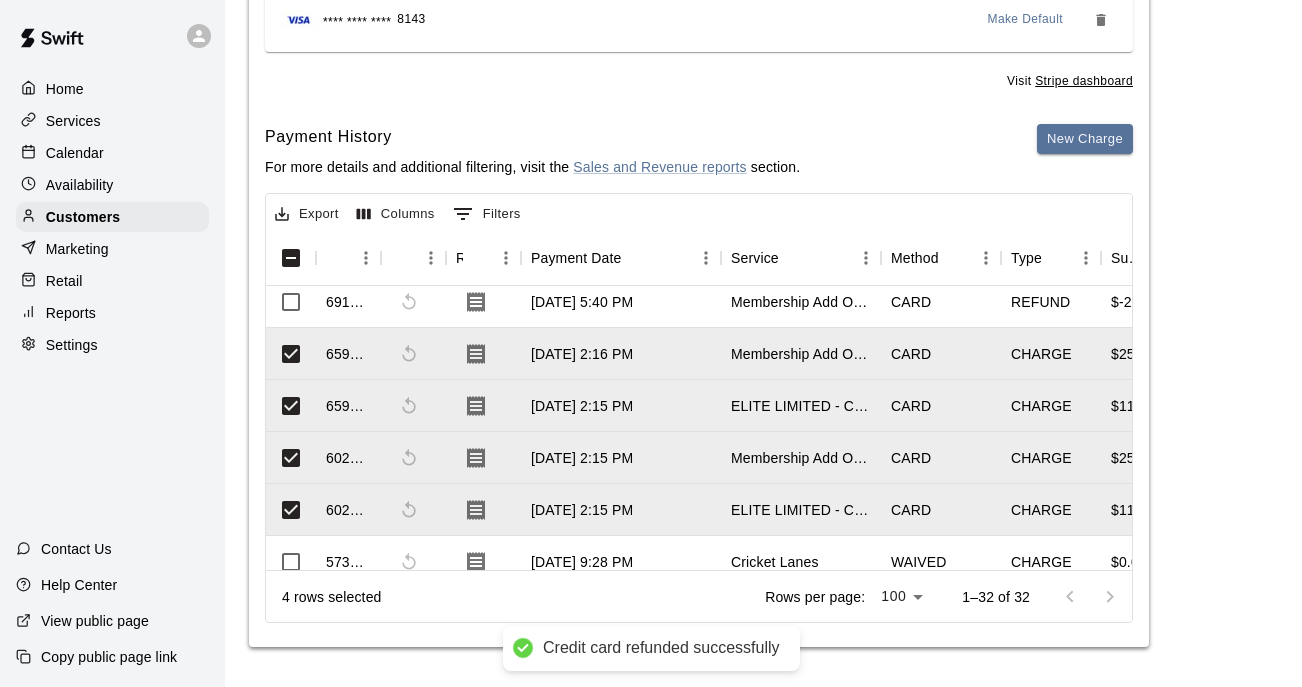 scroll, scrollTop: 218, scrollLeft: 0, axis: vertical 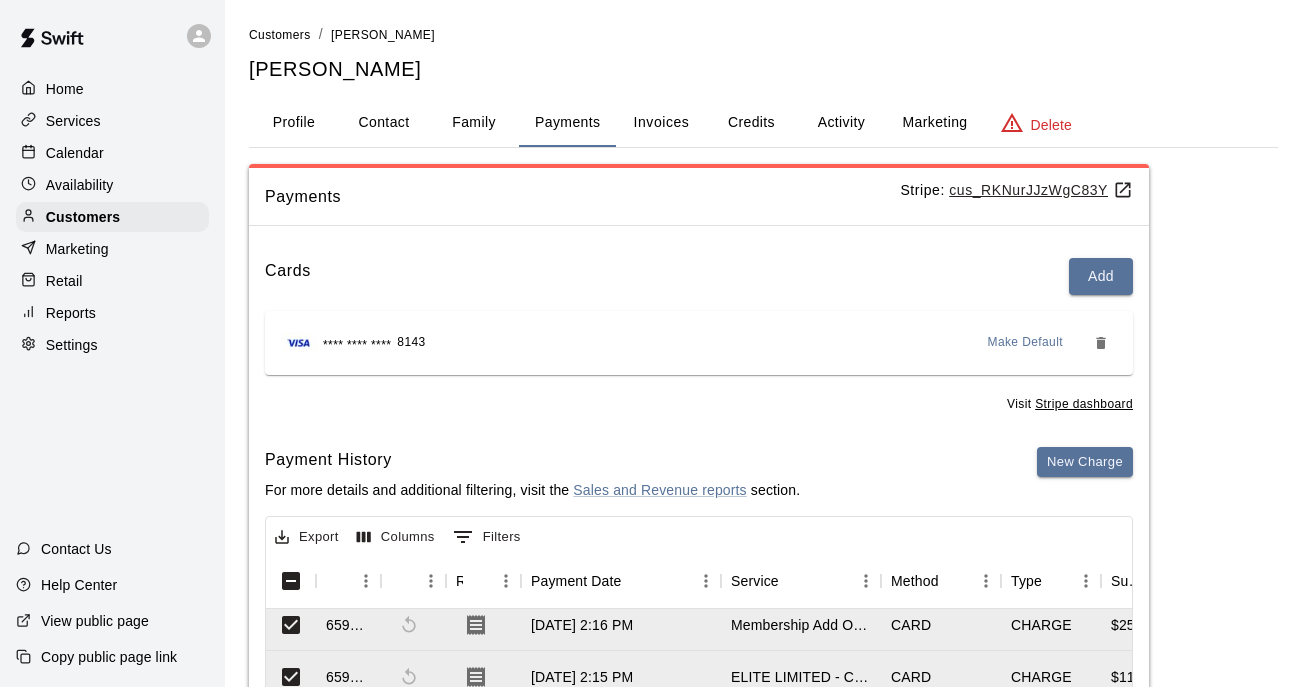 click on "Activity" at bounding box center [841, 123] 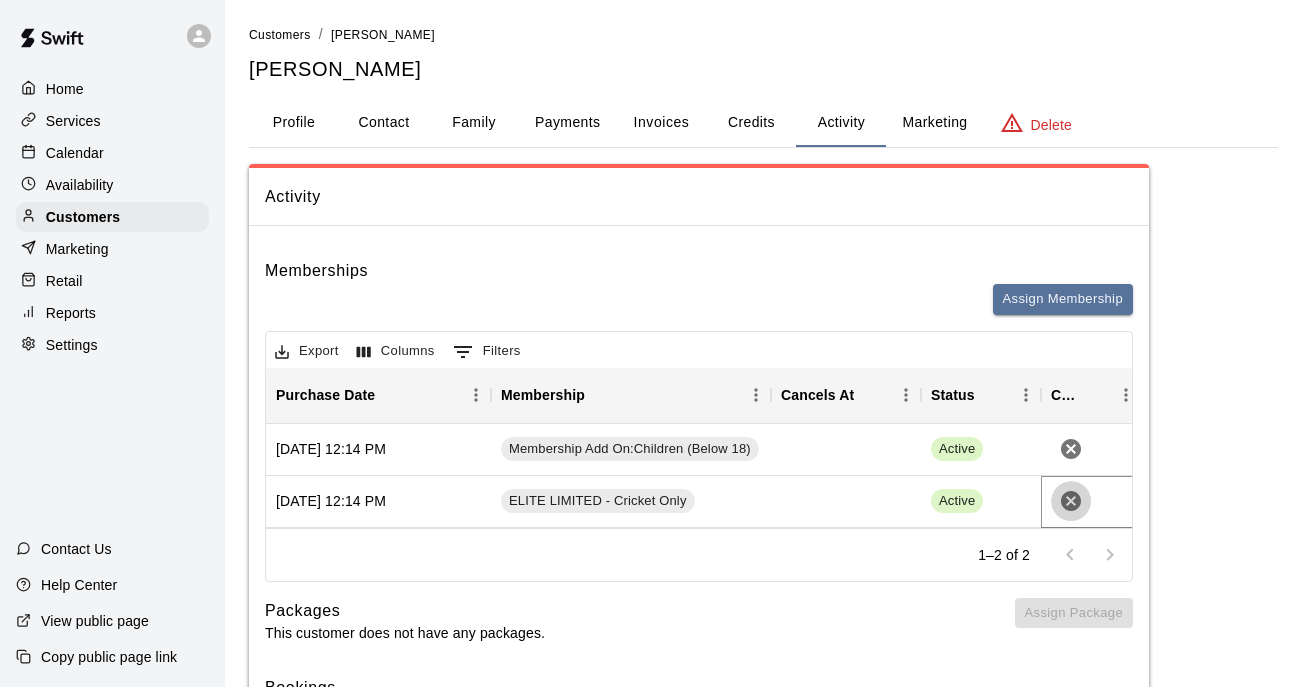 click 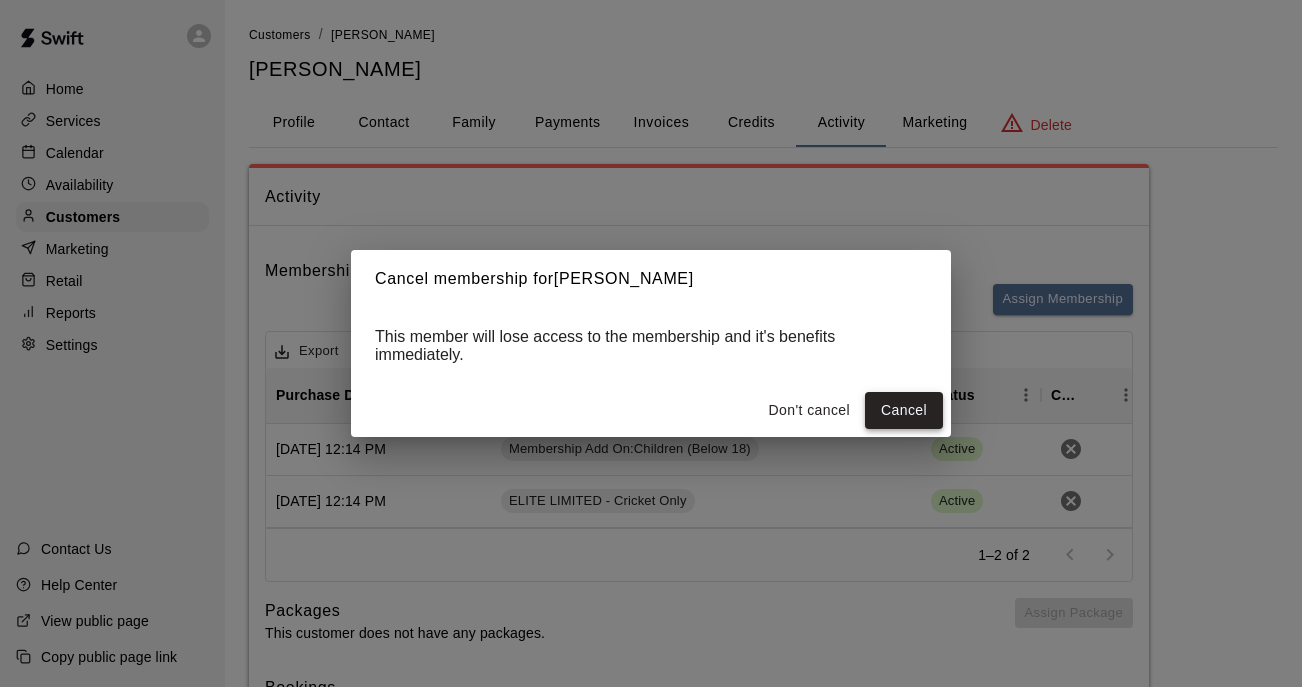 click on "Cancel" at bounding box center (904, 410) 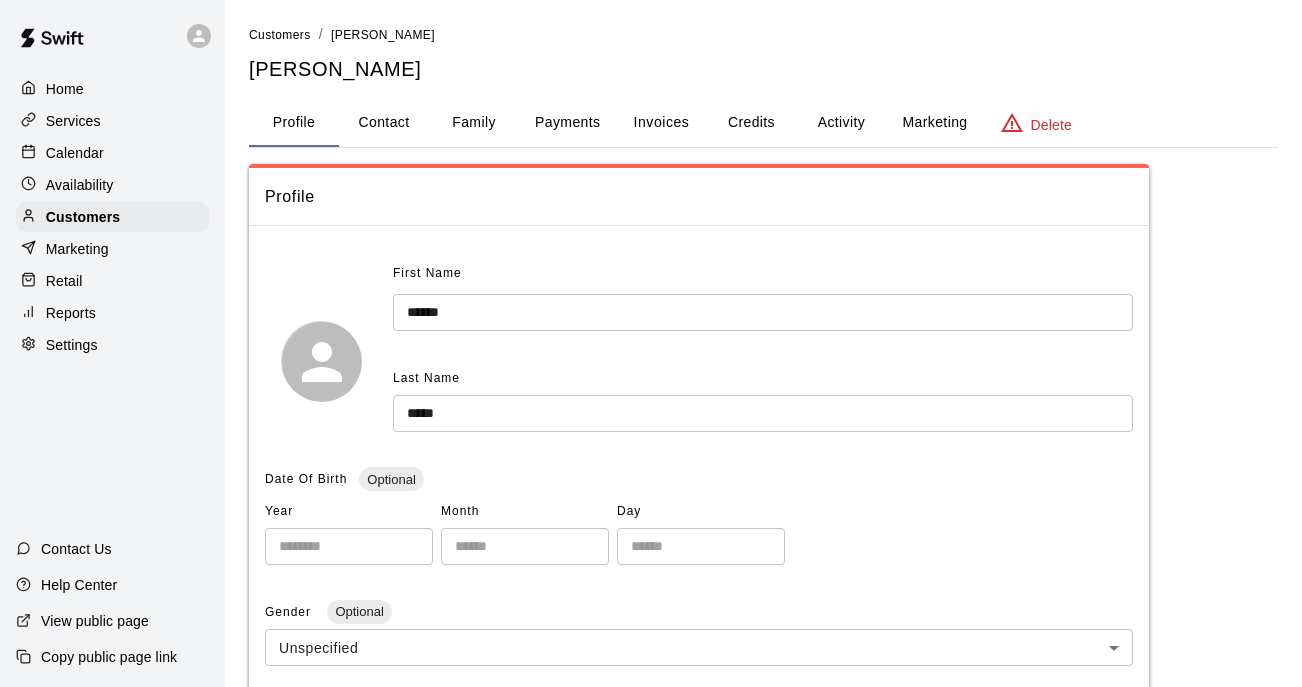 scroll, scrollTop: 0, scrollLeft: 0, axis: both 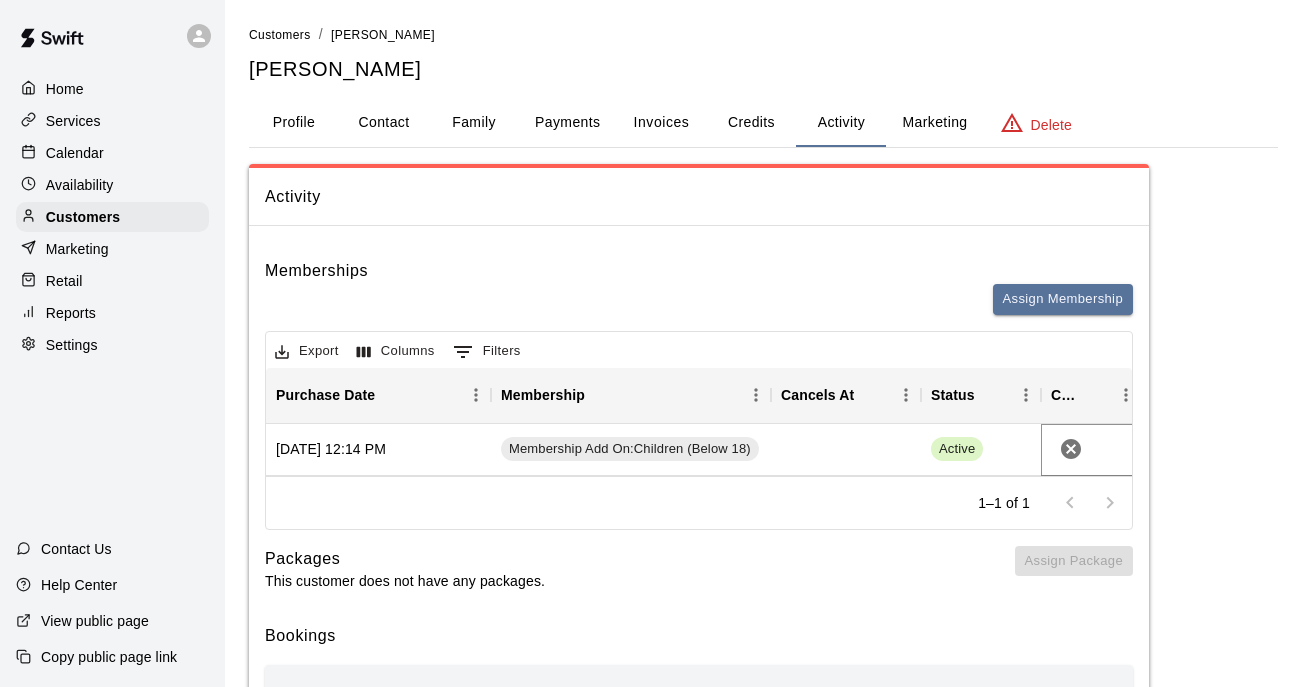 click 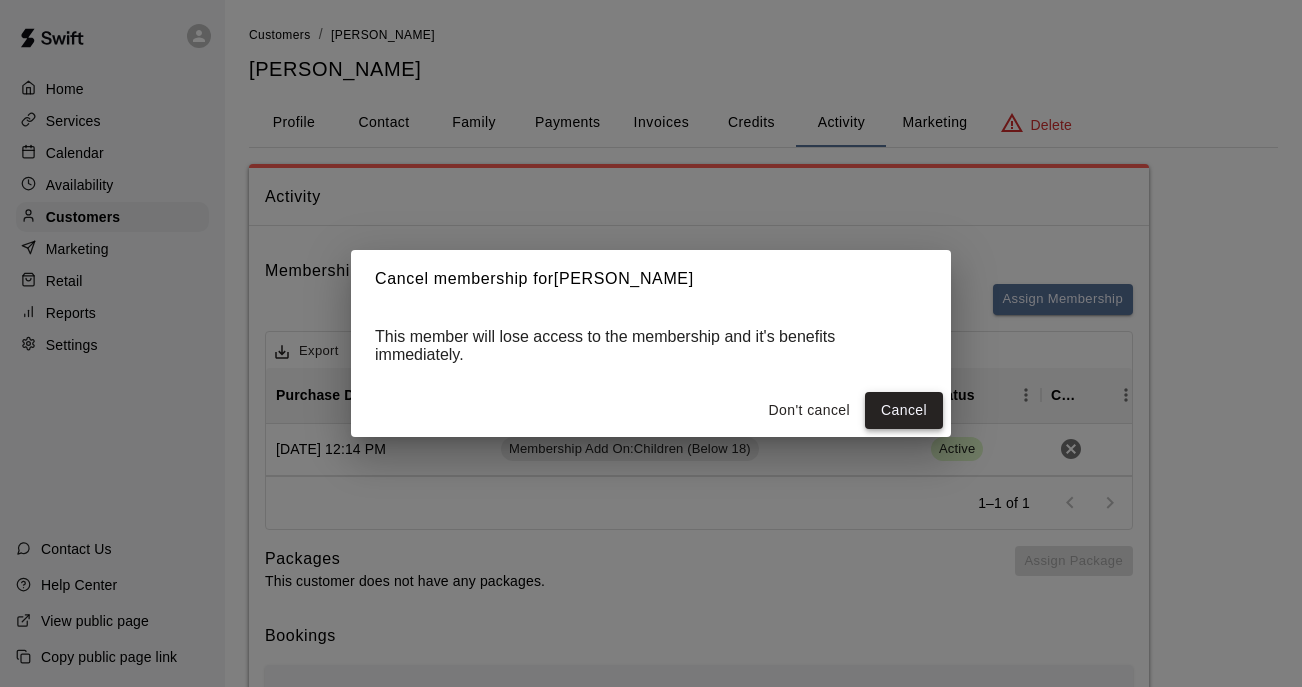 click on "Cancel" at bounding box center [904, 410] 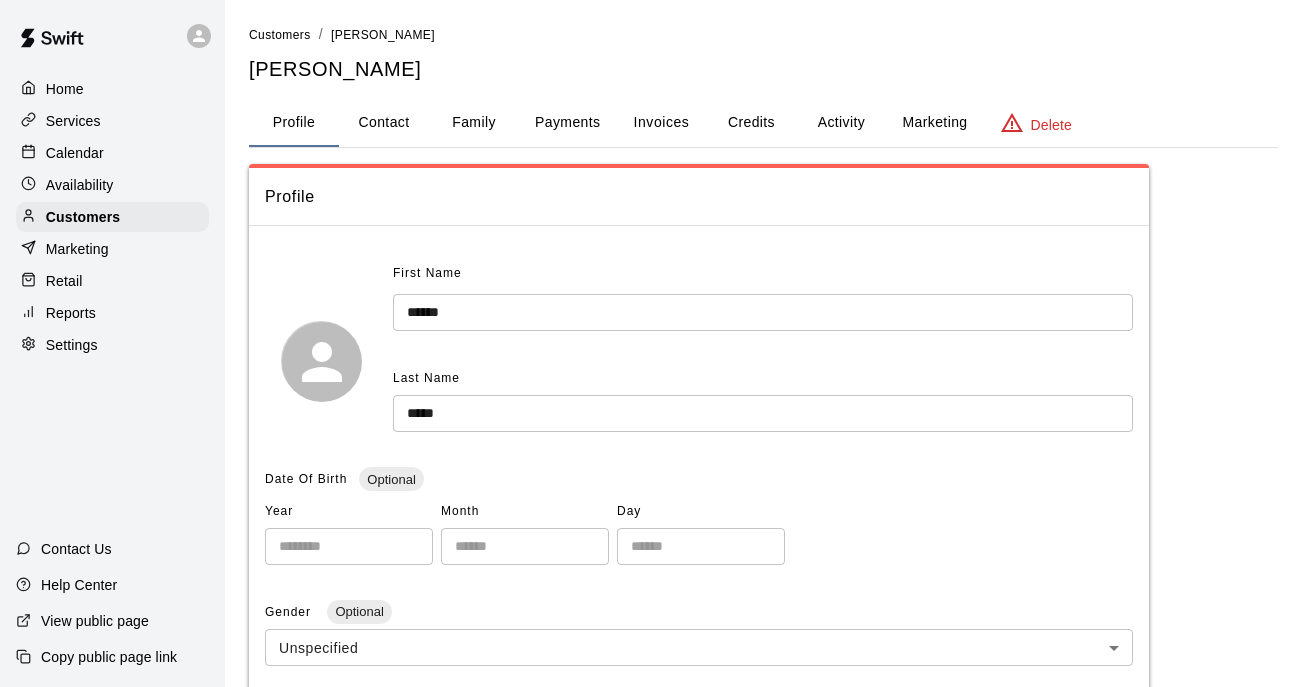 scroll, scrollTop: 0, scrollLeft: 0, axis: both 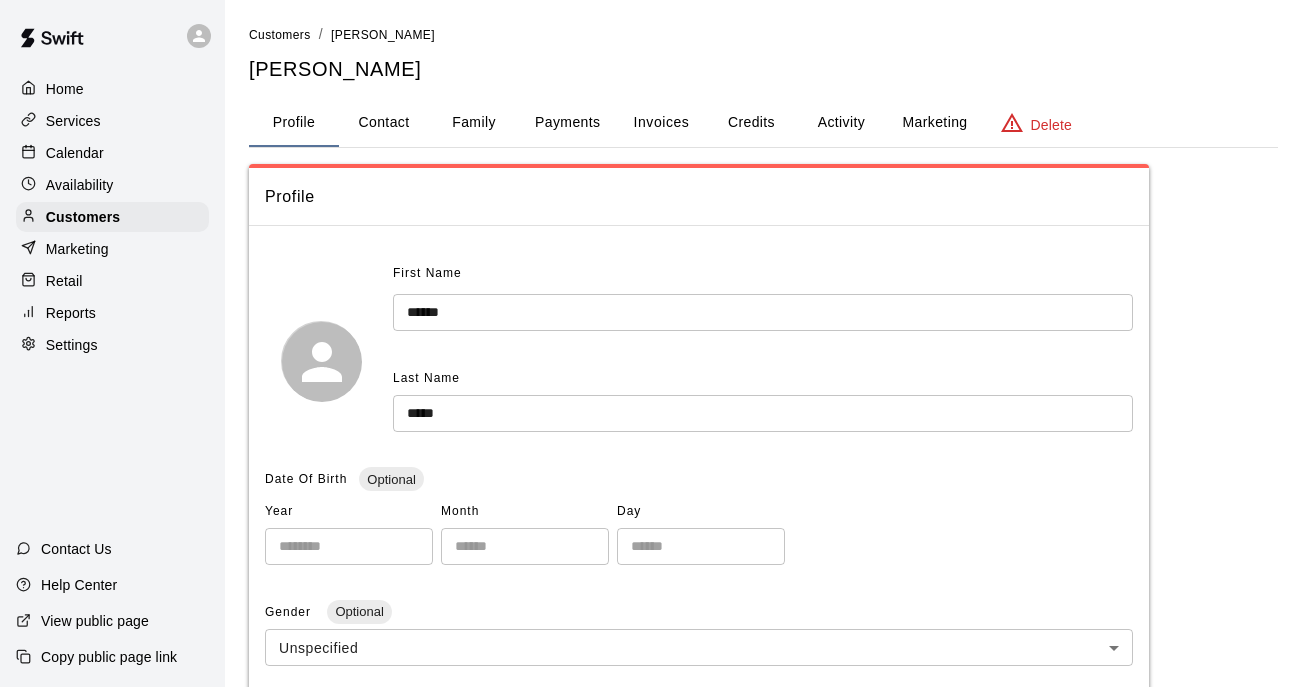 click on "Customers" at bounding box center (280, 35) 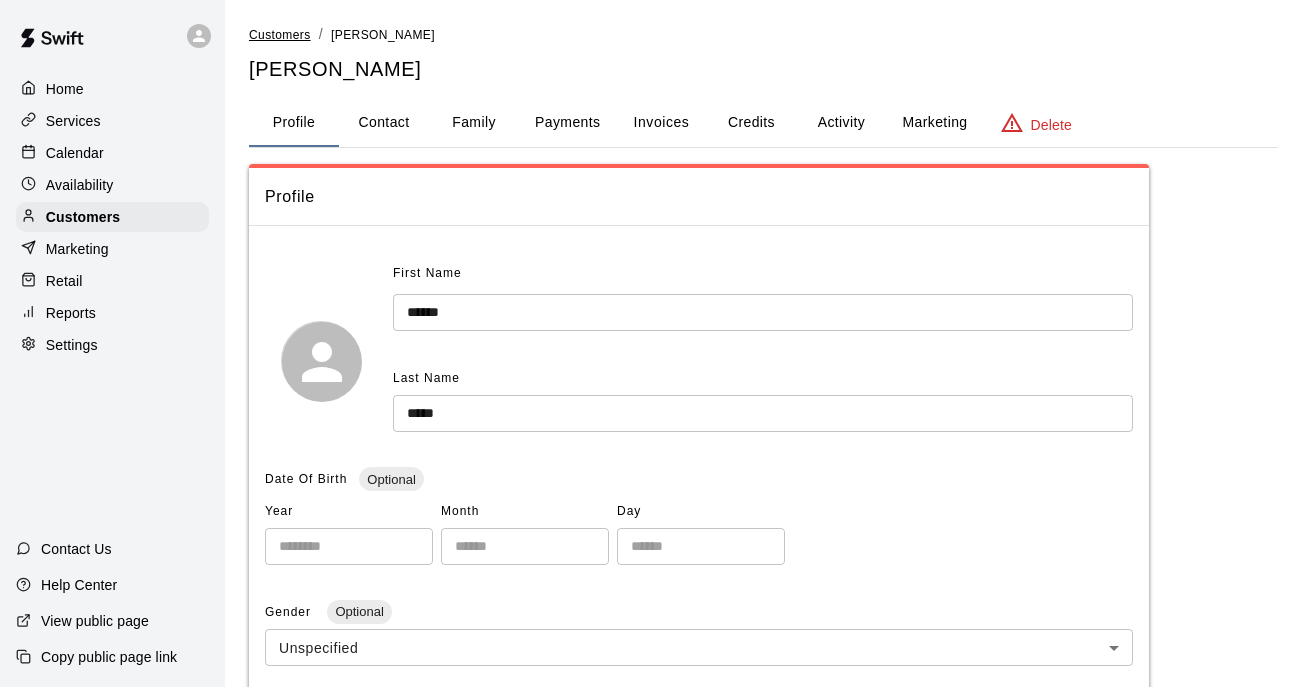 click on "Customers" at bounding box center (280, 35) 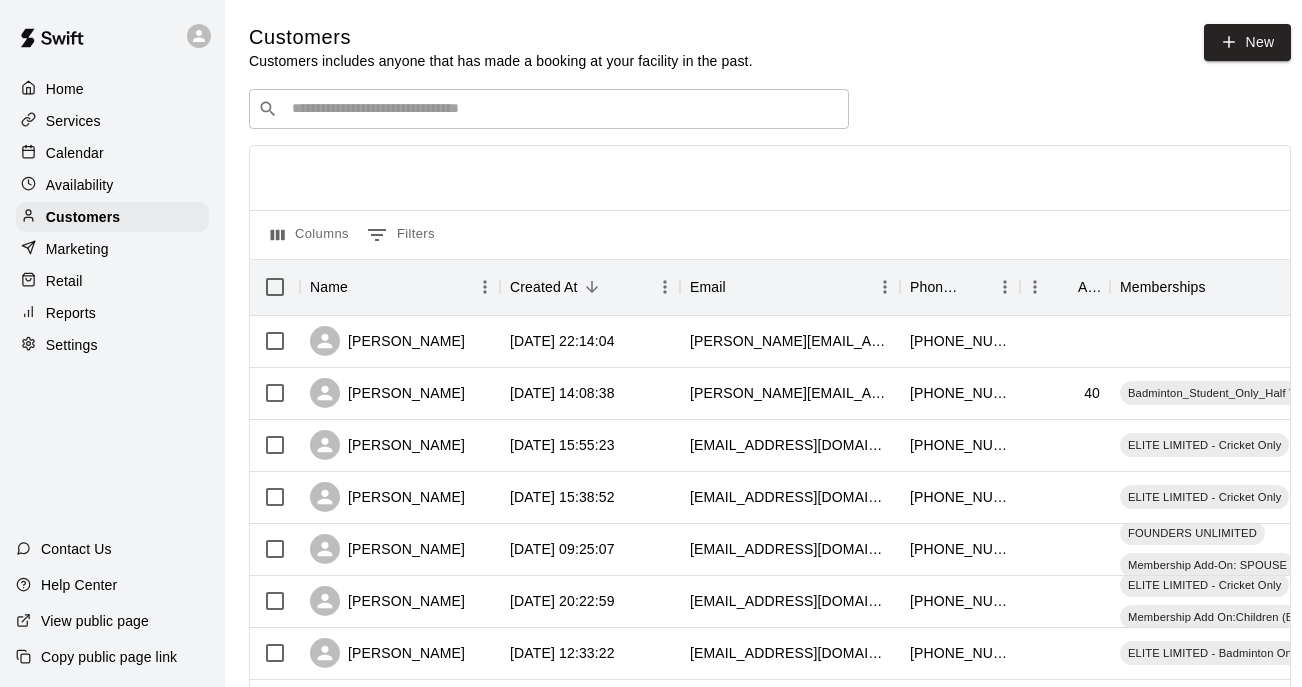 click at bounding box center (563, 109) 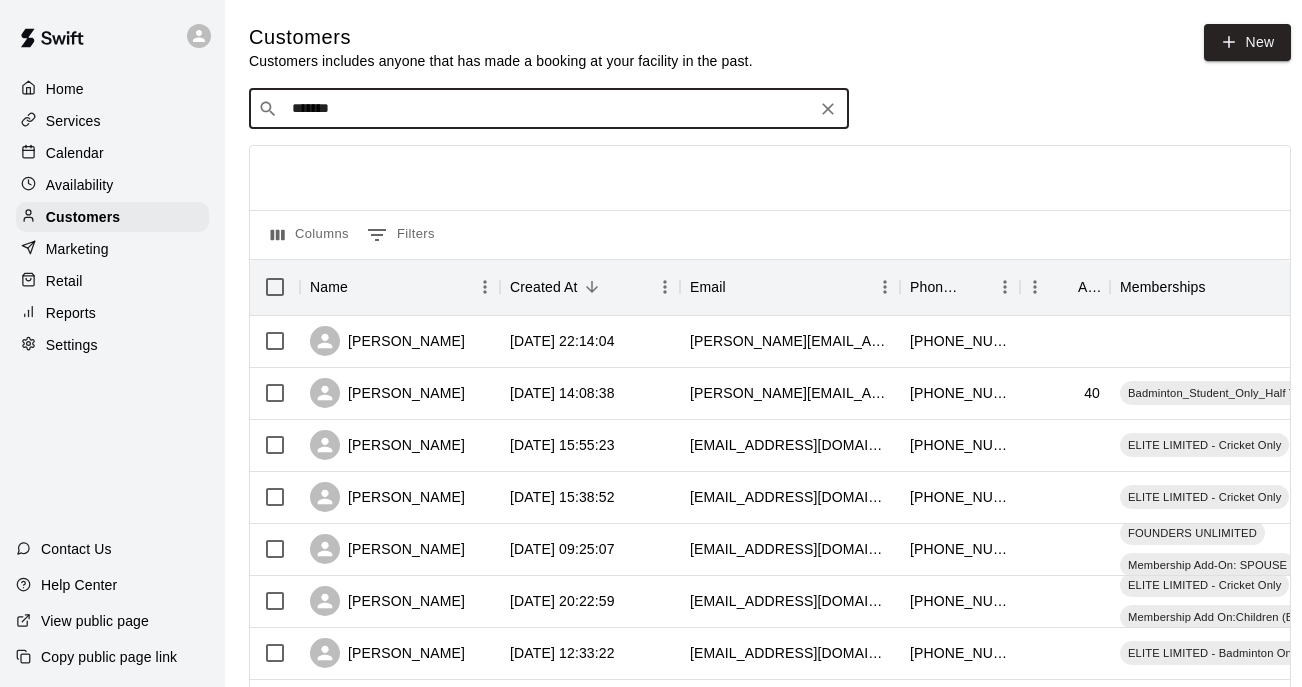 type on "********" 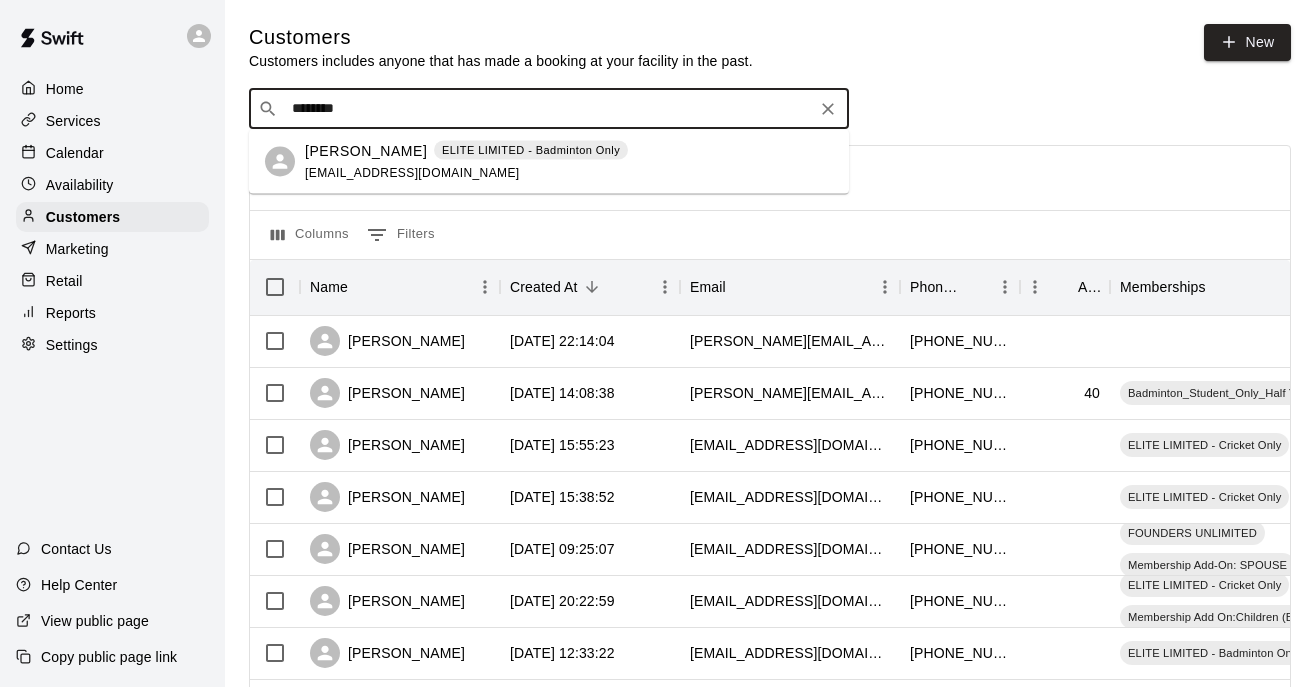 click on "[PERSON_NAME]" at bounding box center [366, 150] 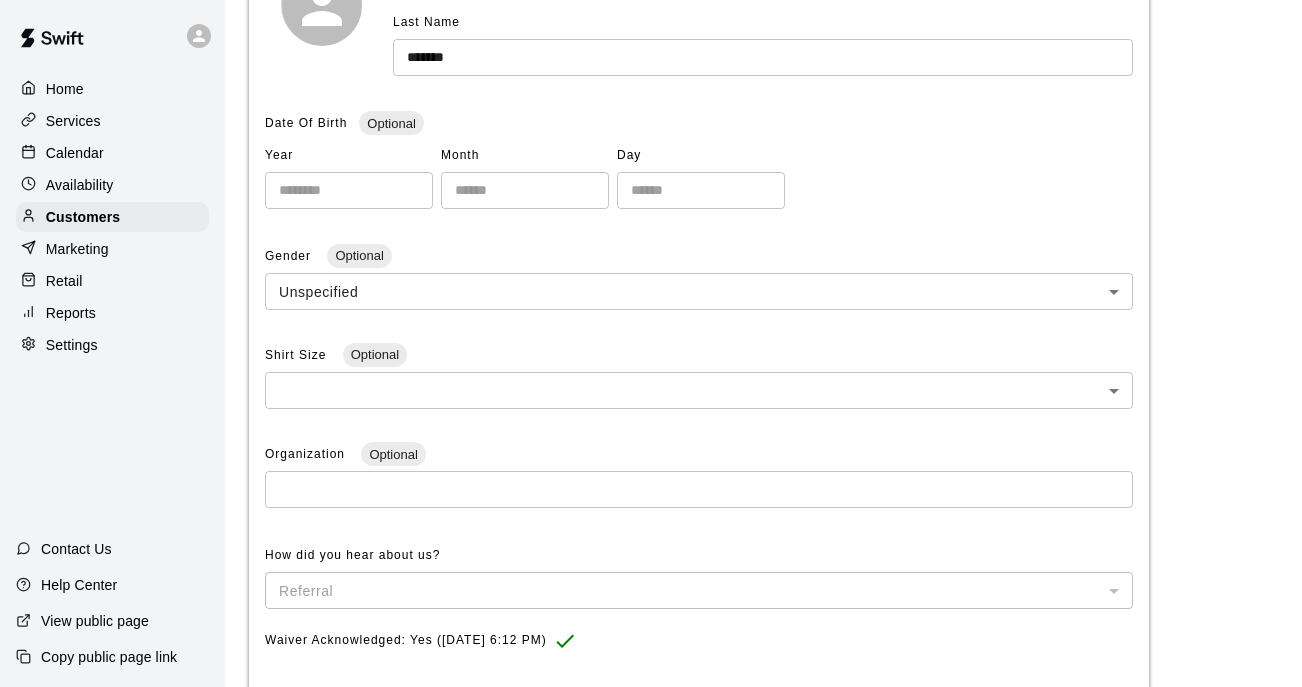 scroll, scrollTop: 0, scrollLeft: 0, axis: both 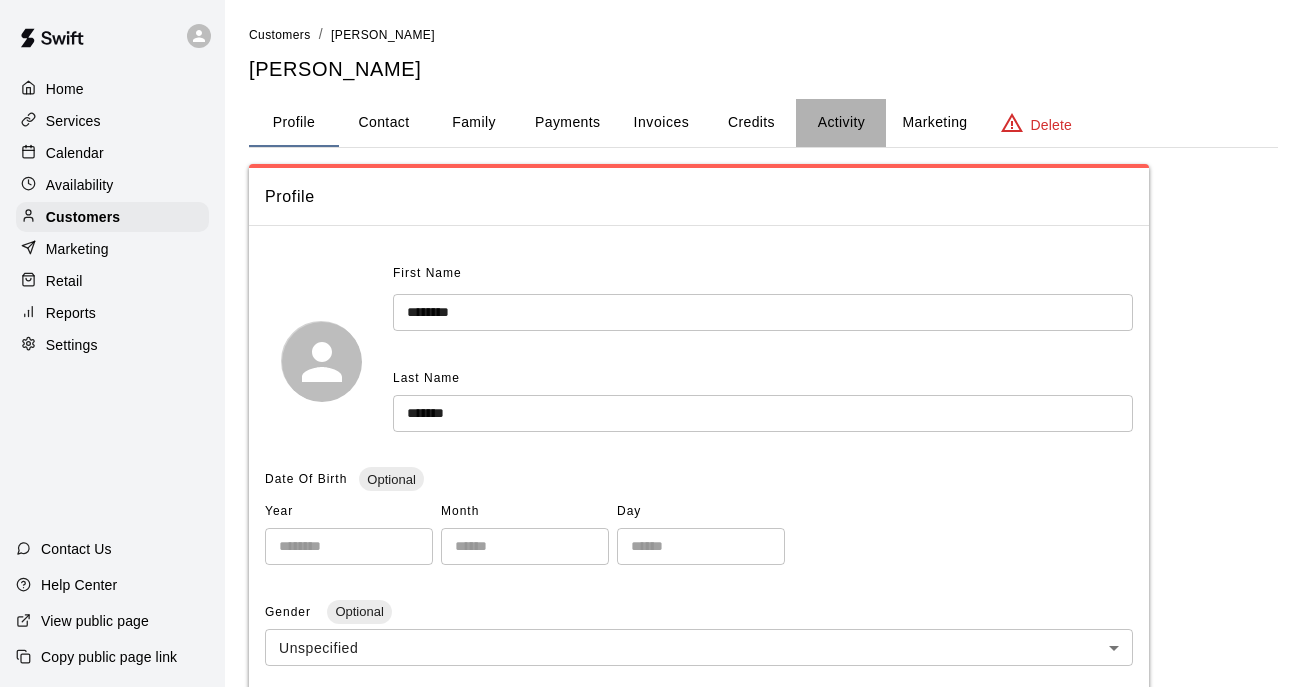 click on "Activity" at bounding box center (841, 123) 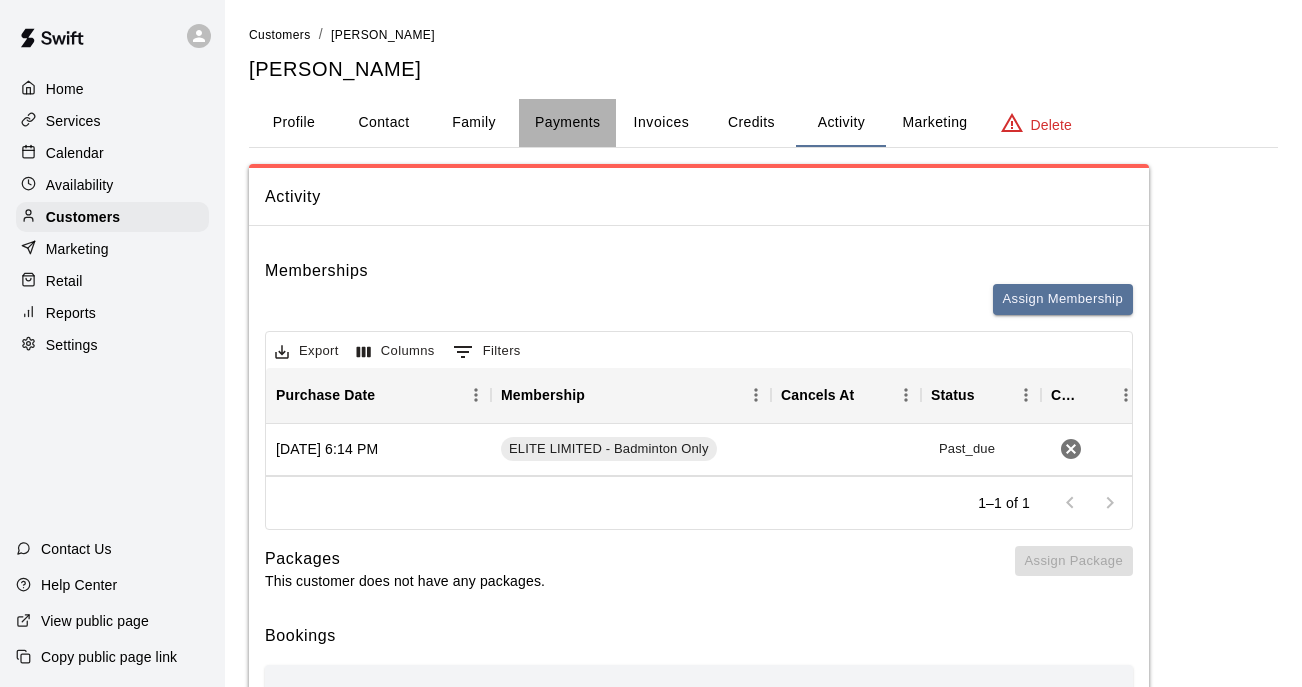 click on "Payments" at bounding box center [567, 123] 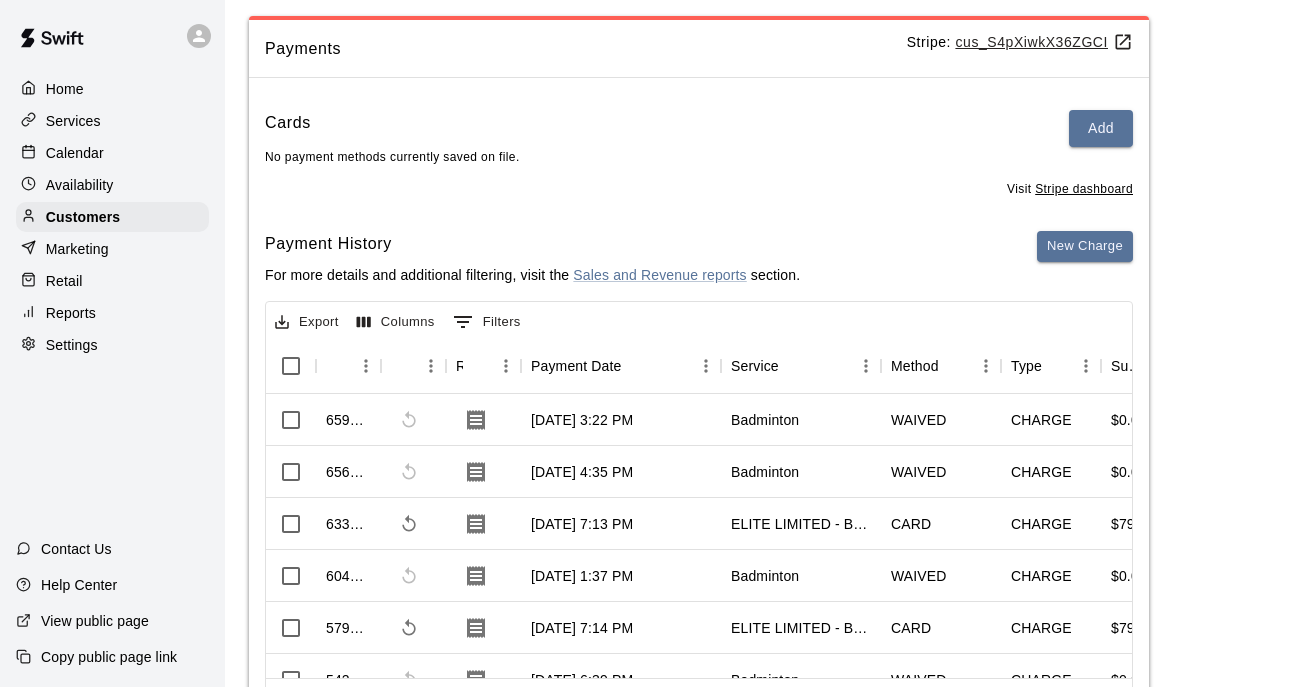 scroll, scrollTop: 162, scrollLeft: 0, axis: vertical 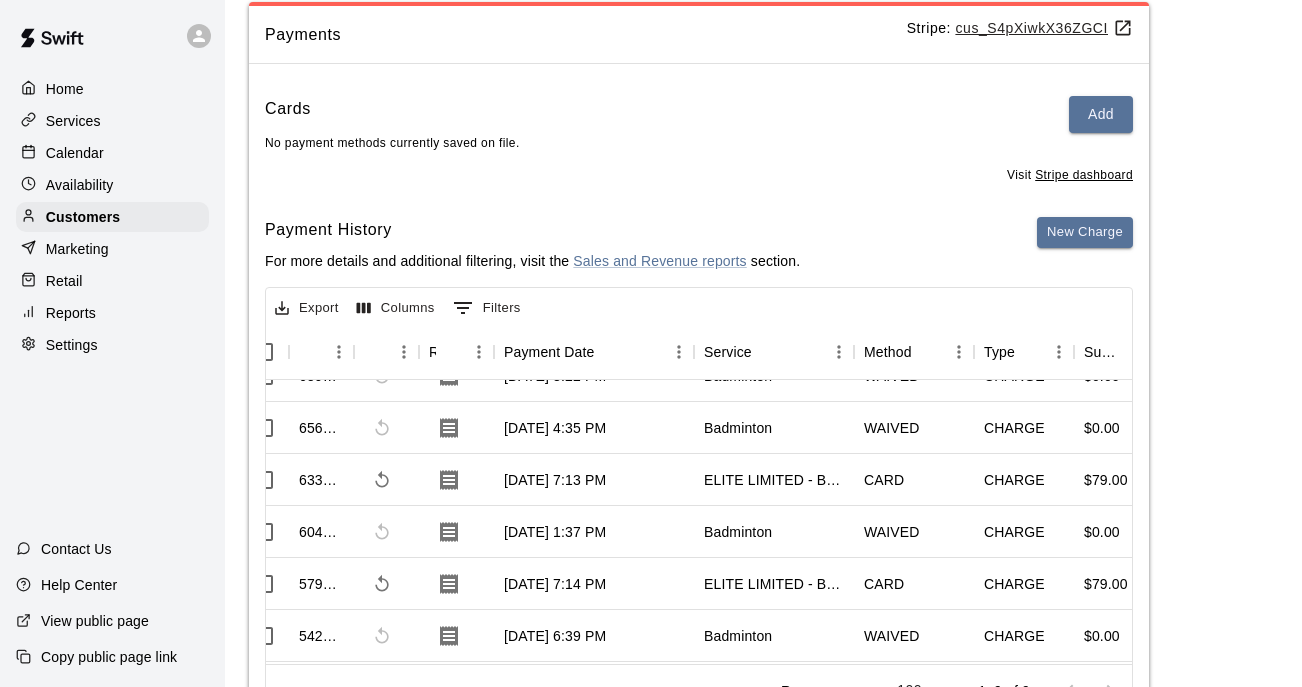 type 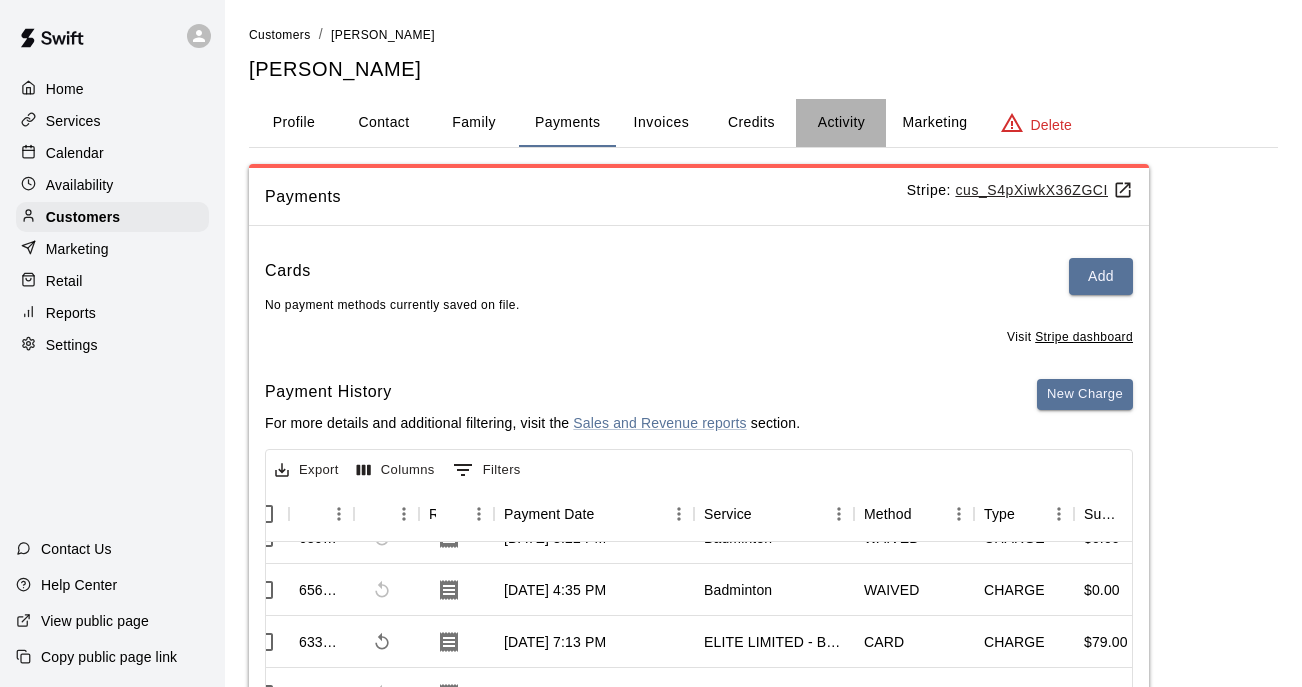 click on "Activity" at bounding box center (841, 123) 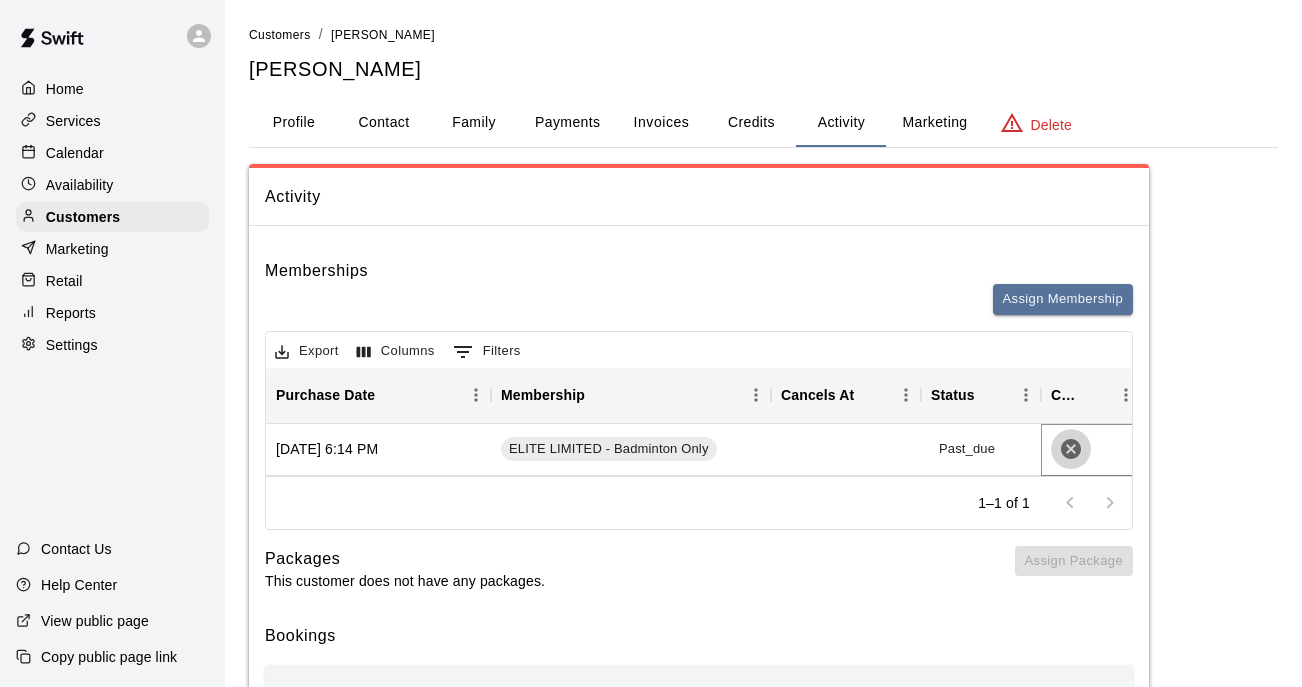 click 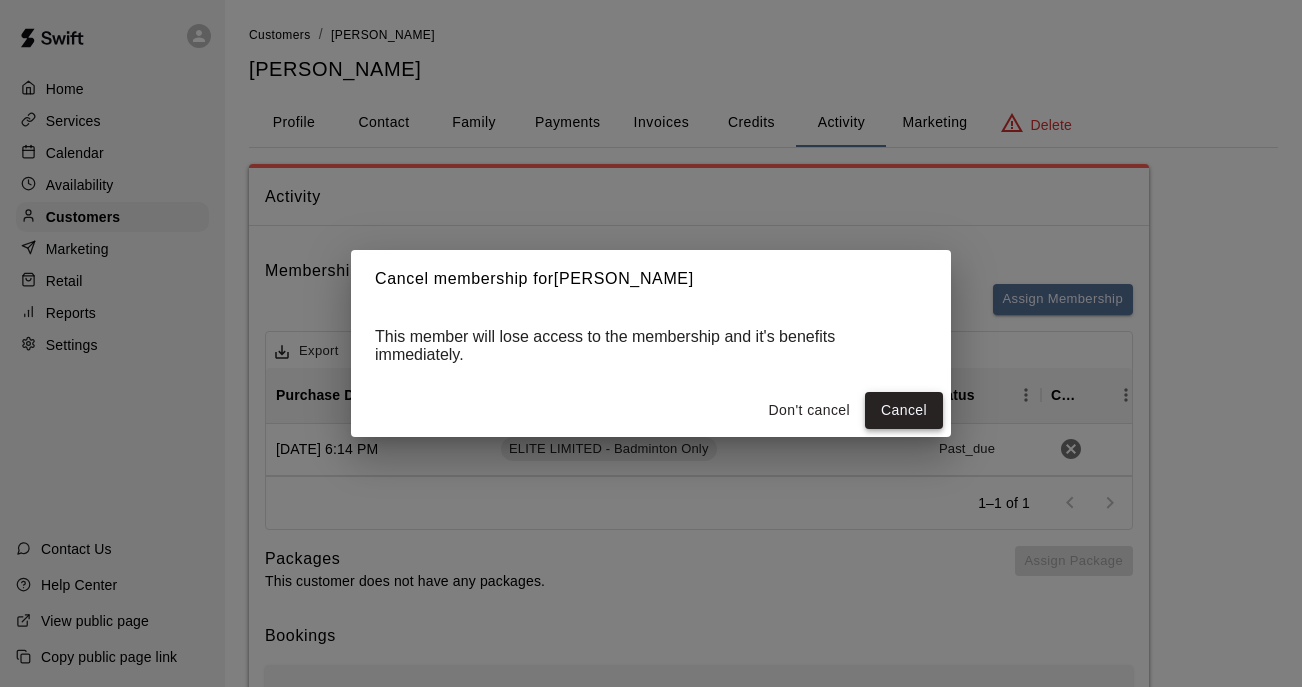 click on "Cancel" at bounding box center (904, 410) 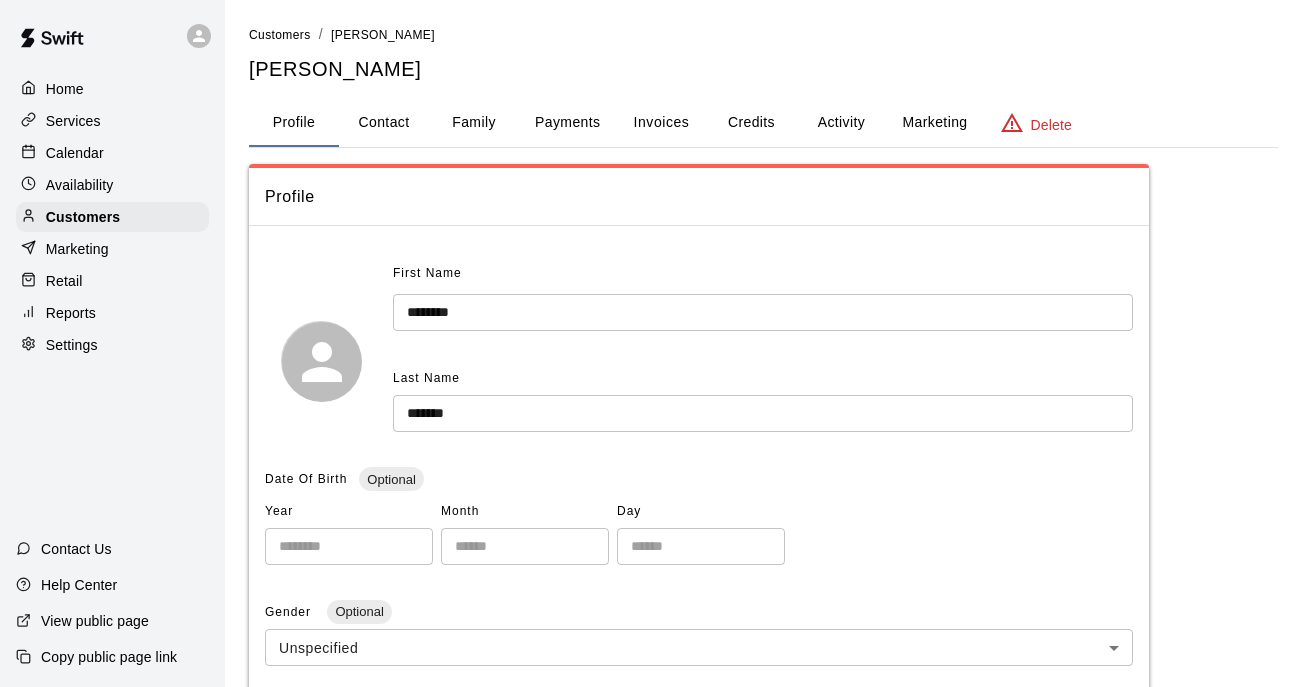 scroll, scrollTop: 0, scrollLeft: 0, axis: both 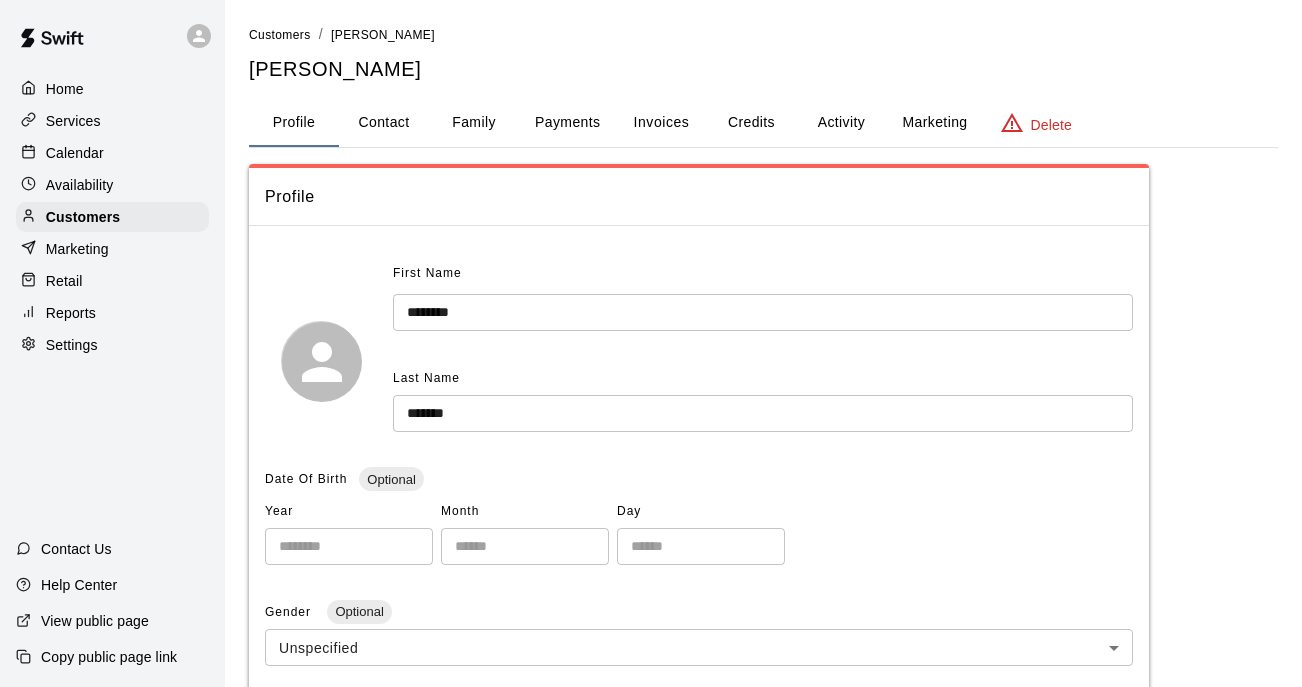 click on "Customers" at bounding box center (280, 34) 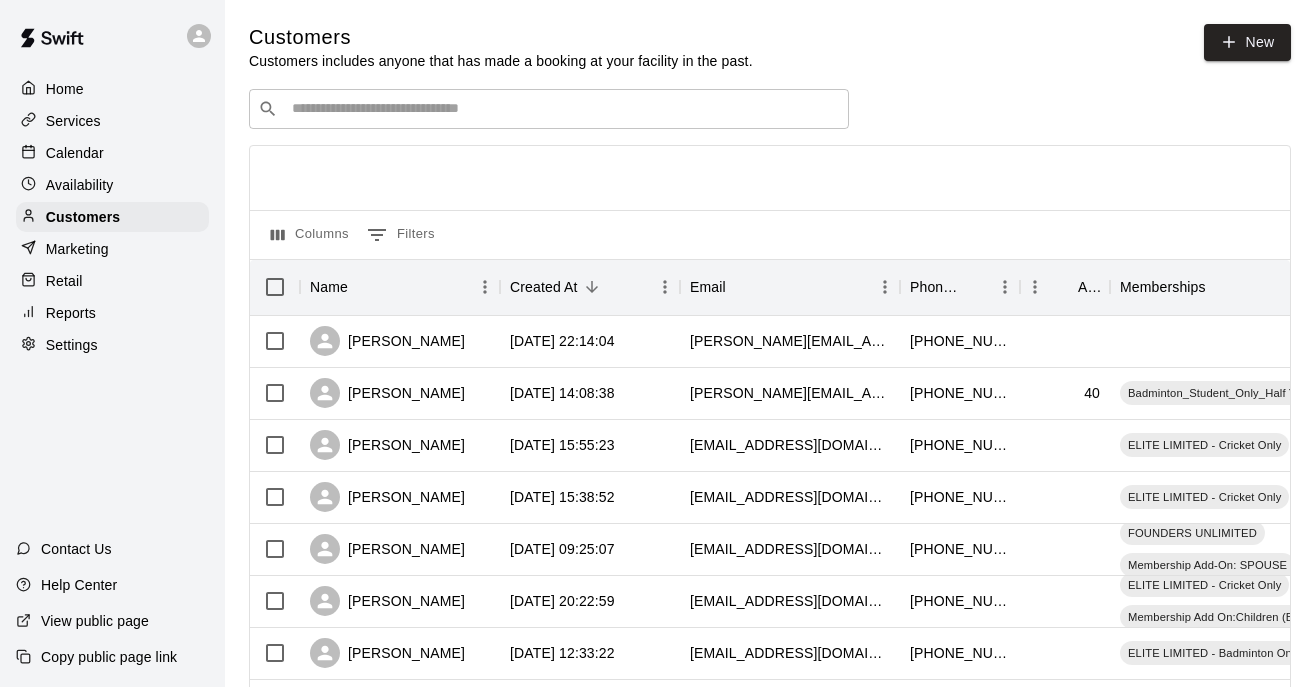 click at bounding box center [563, 109] 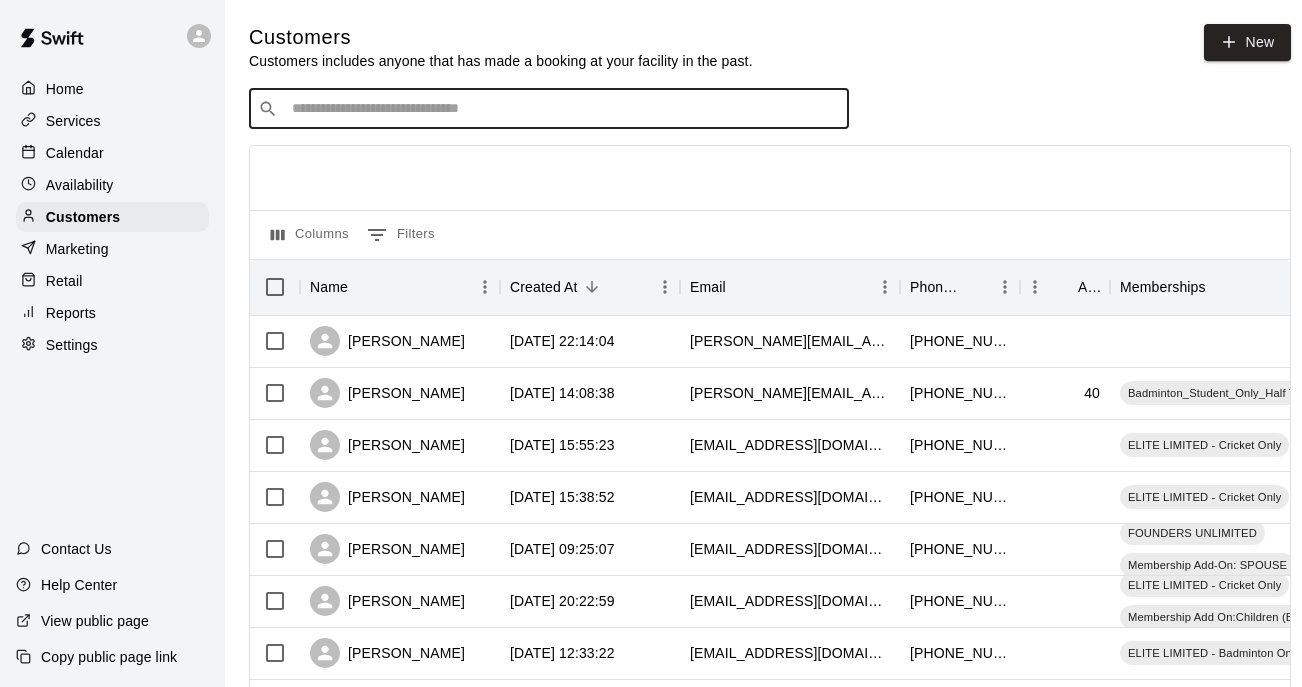 paste on "**********" 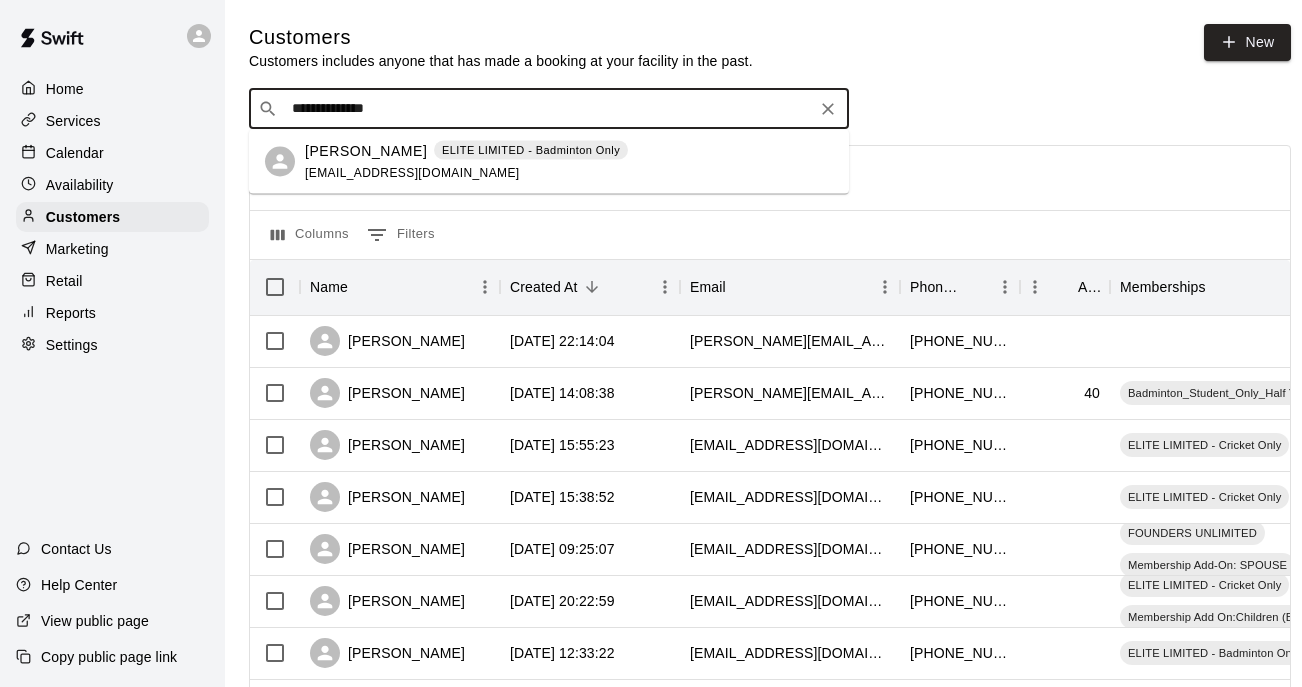 click on "[PERSON_NAME]" at bounding box center [366, 150] 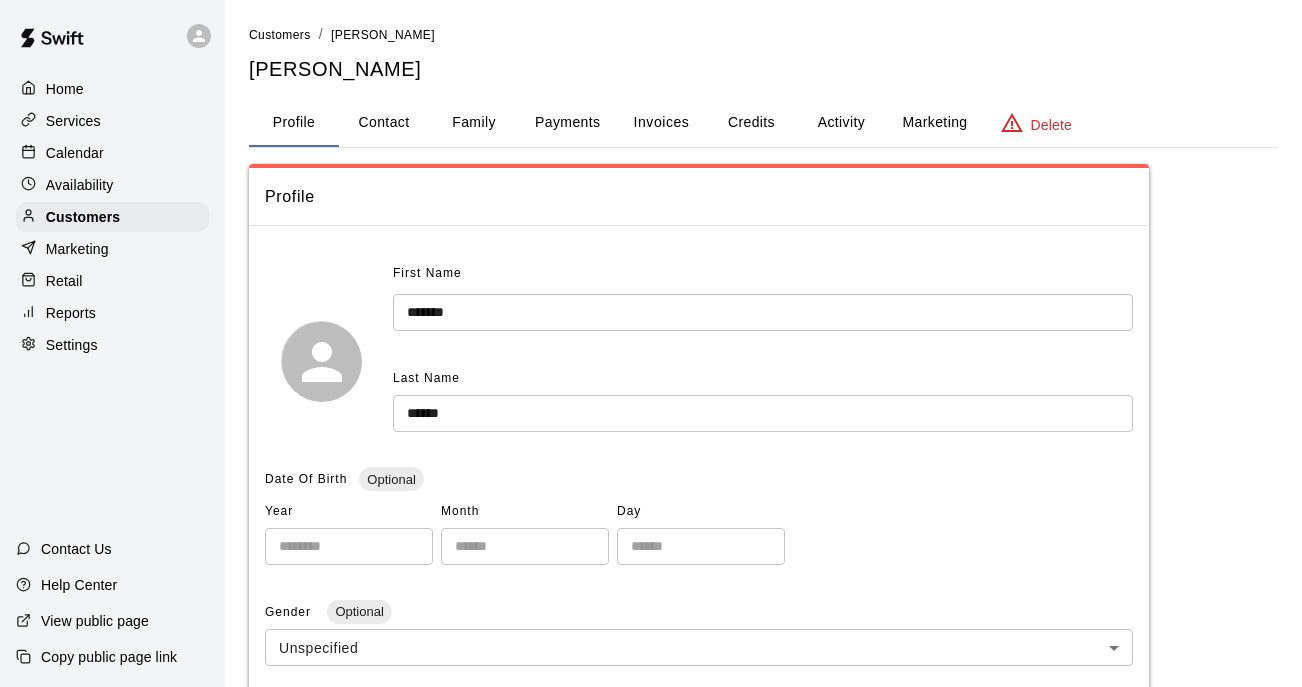 click on "Activity" at bounding box center (841, 123) 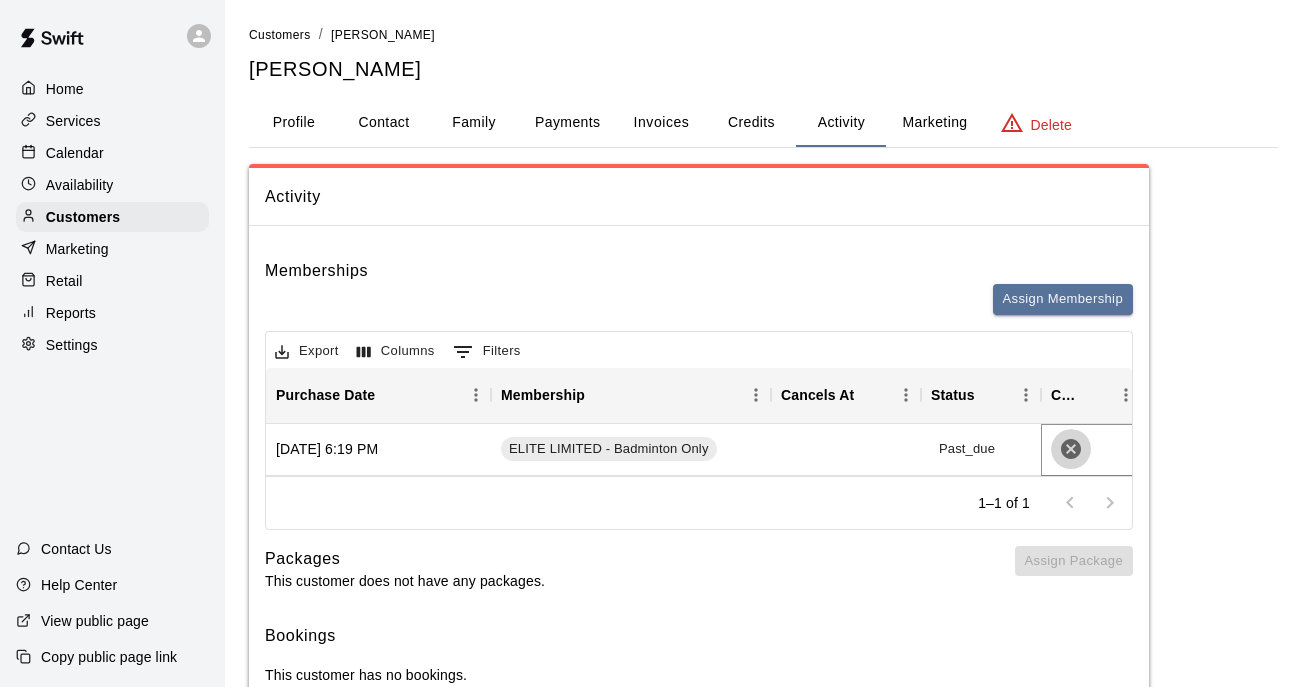 click 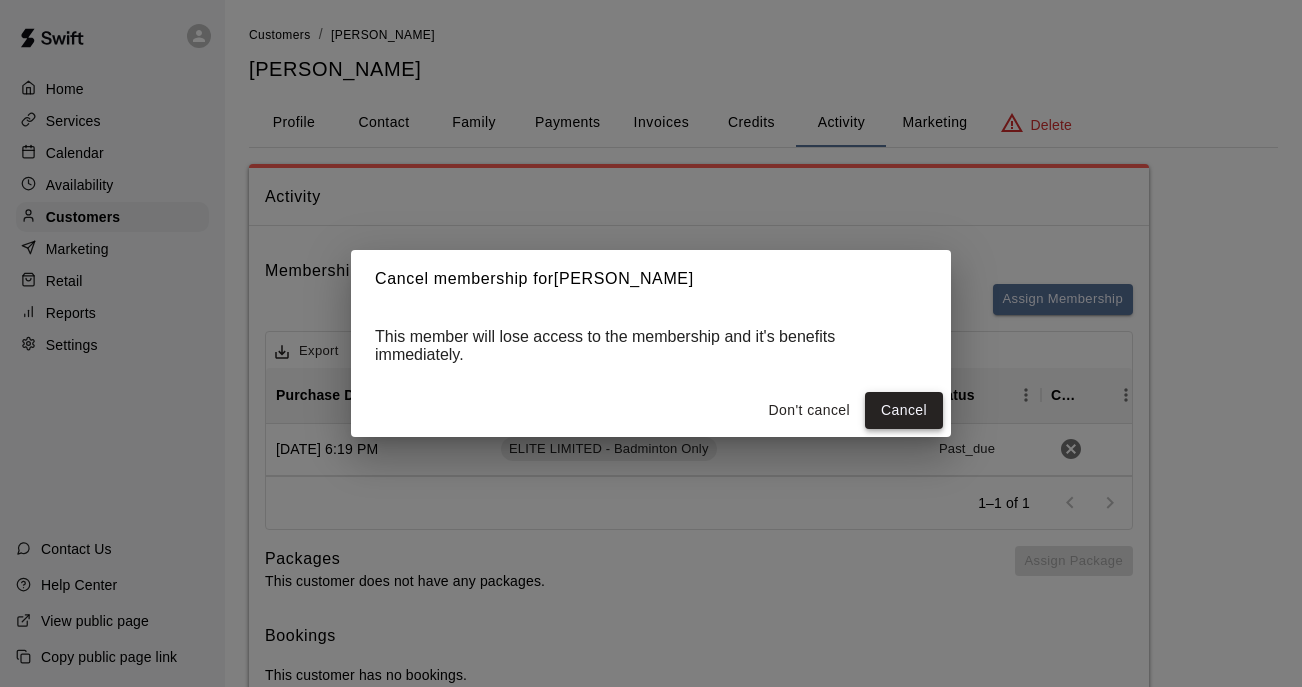 click on "Cancel" at bounding box center (904, 410) 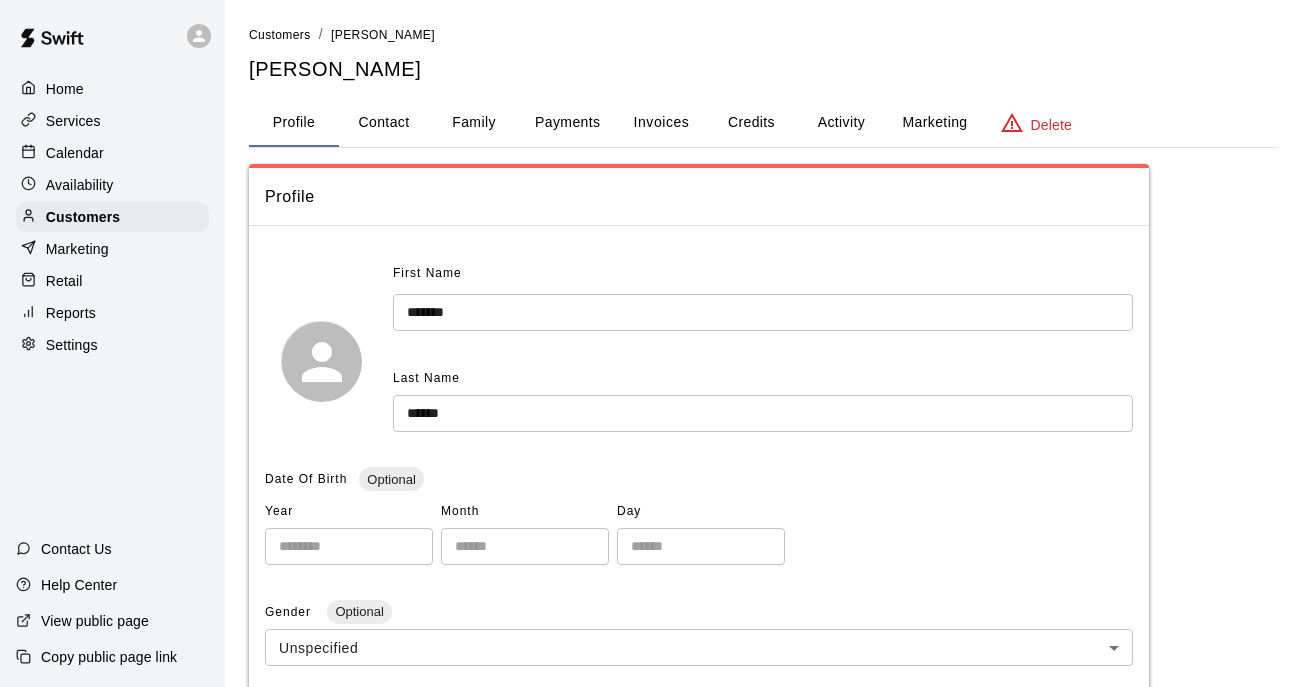 scroll, scrollTop: 0, scrollLeft: 0, axis: both 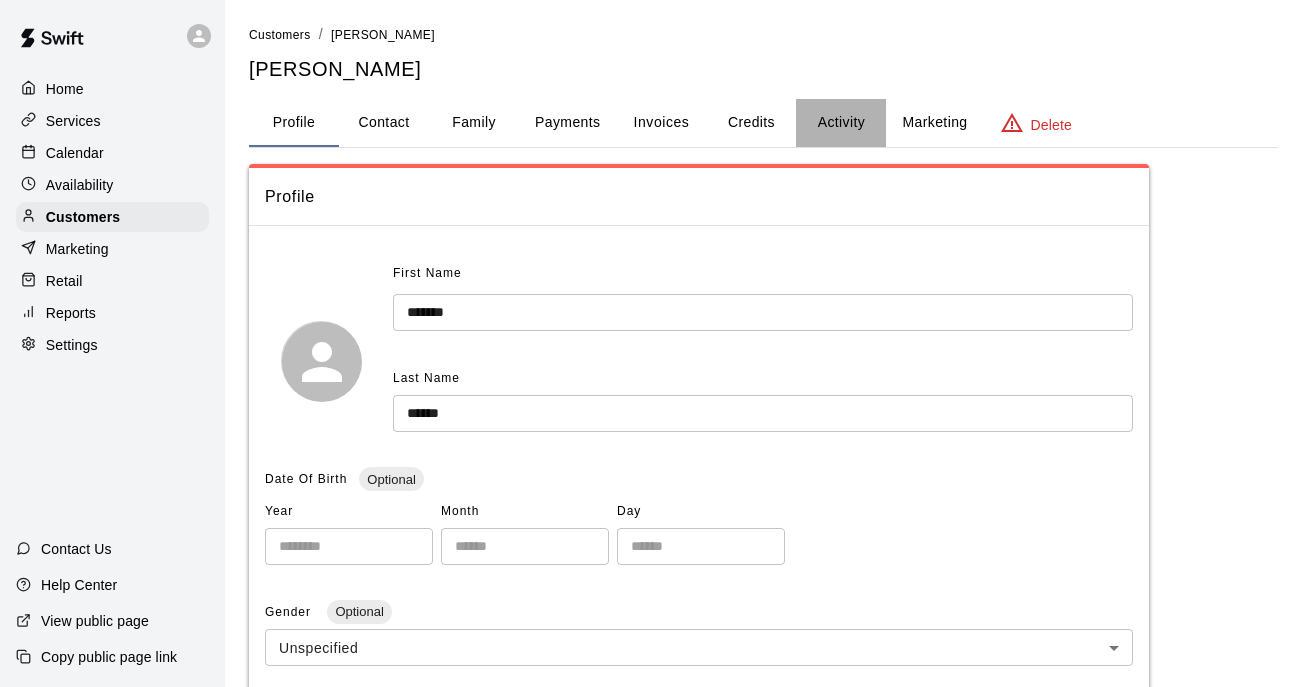 click on "Activity" at bounding box center (841, 123) 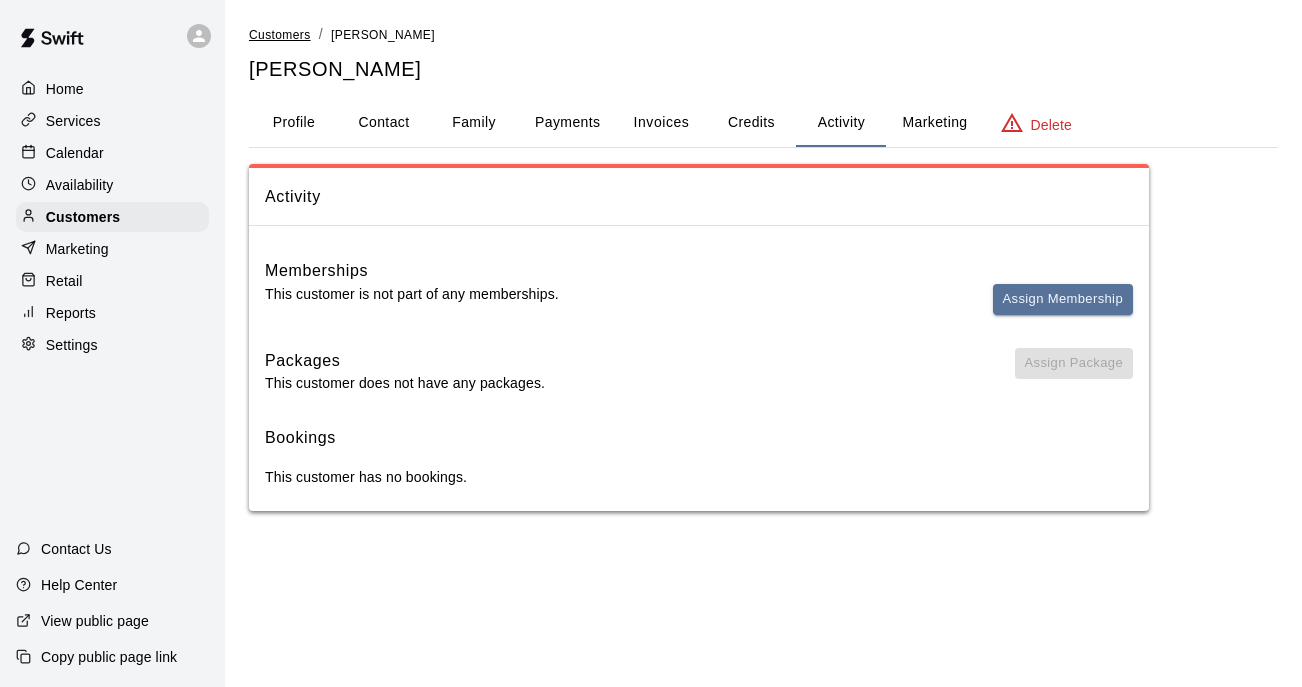 click on "Customers" at bounding box center (280, 35) 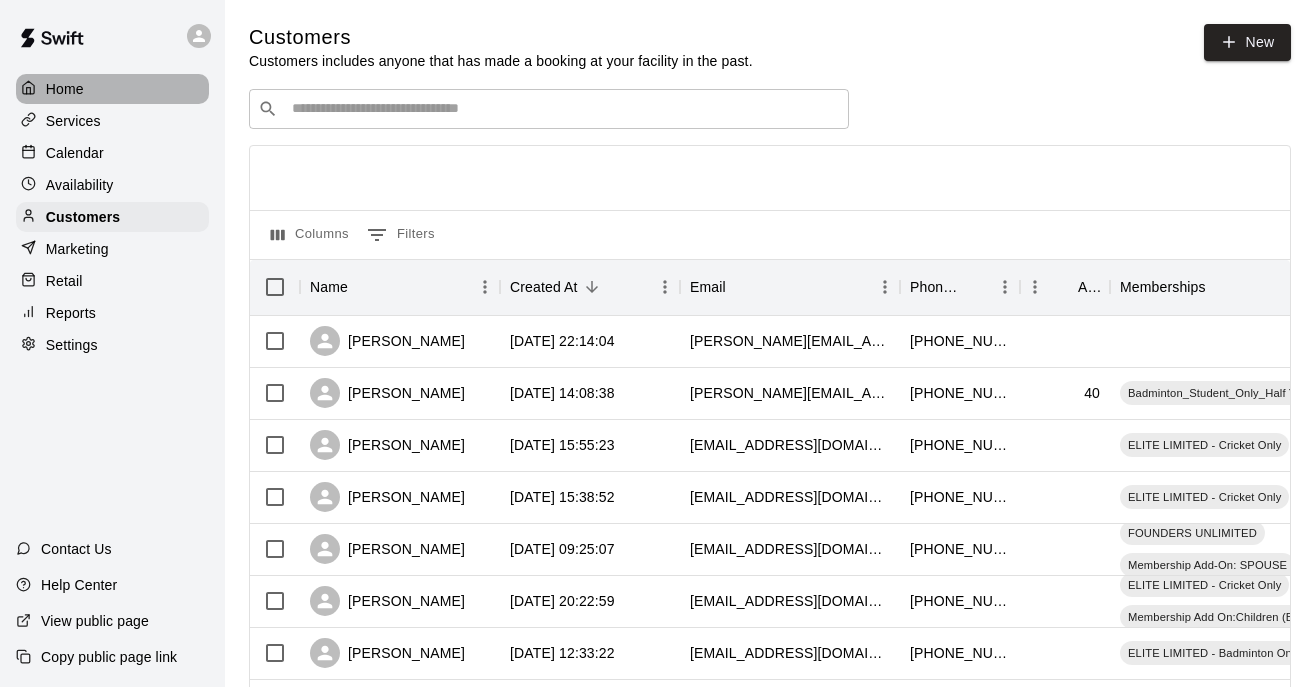 click on "Home" at bounding box center [65, 89] 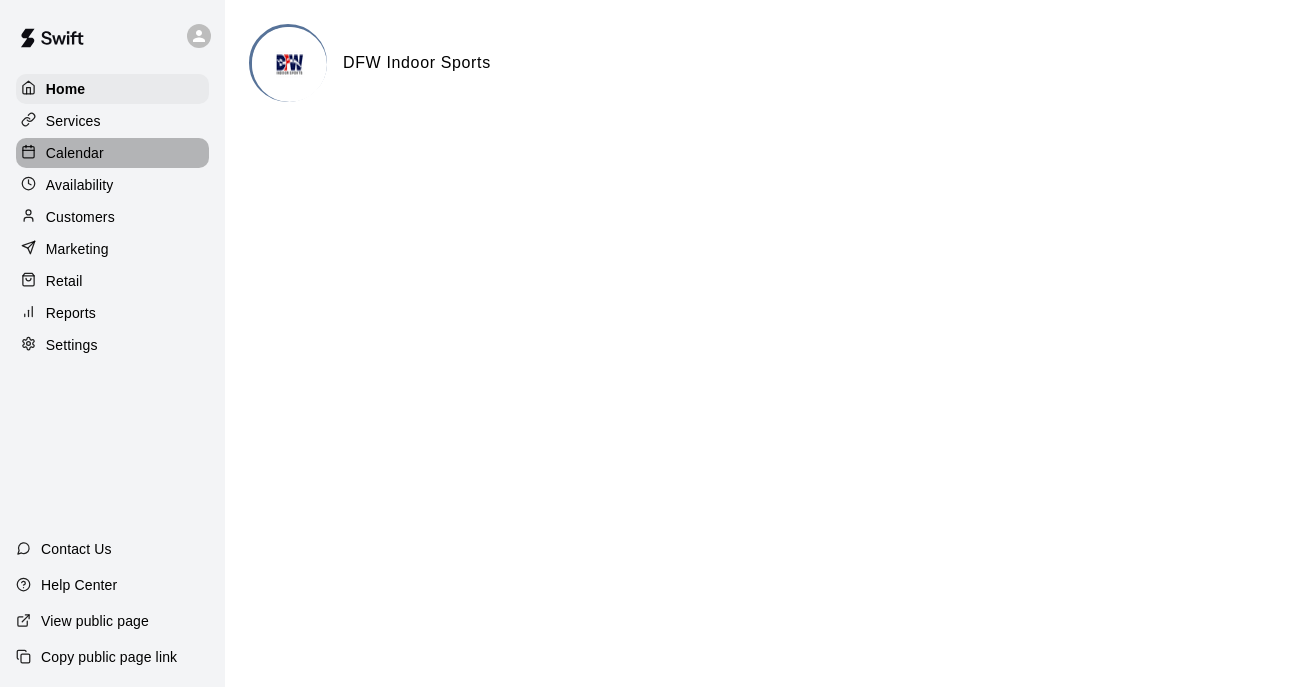click on "Calendar" at bounding box center (75, 153) 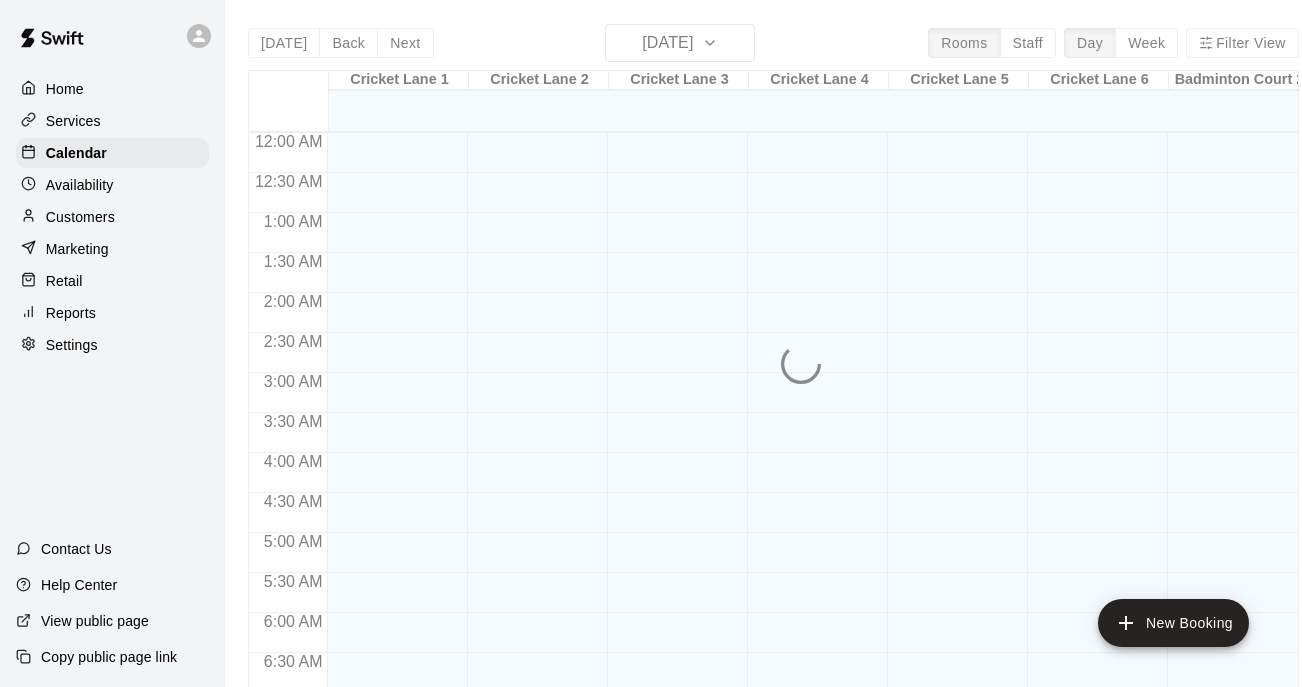 scroll, scrollTop: 1285, scrollLeft: 0, axis: vertical 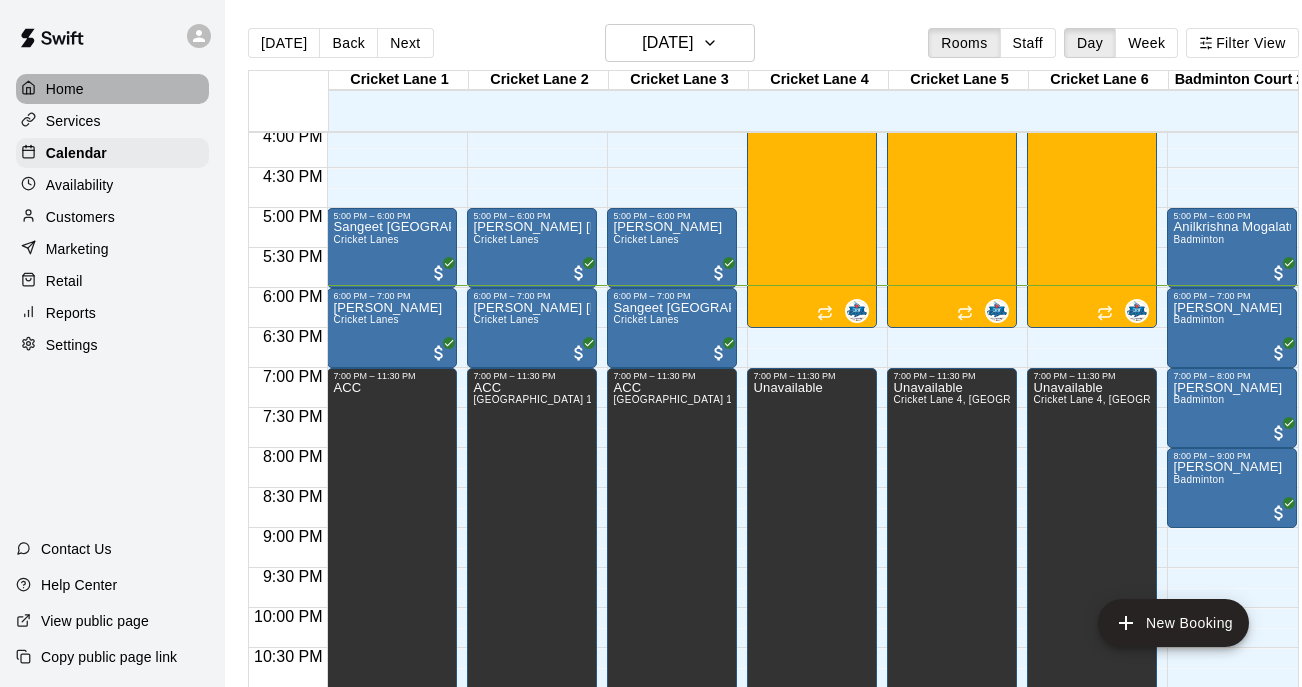 click on "Home" at bounding box center [65, 89] 